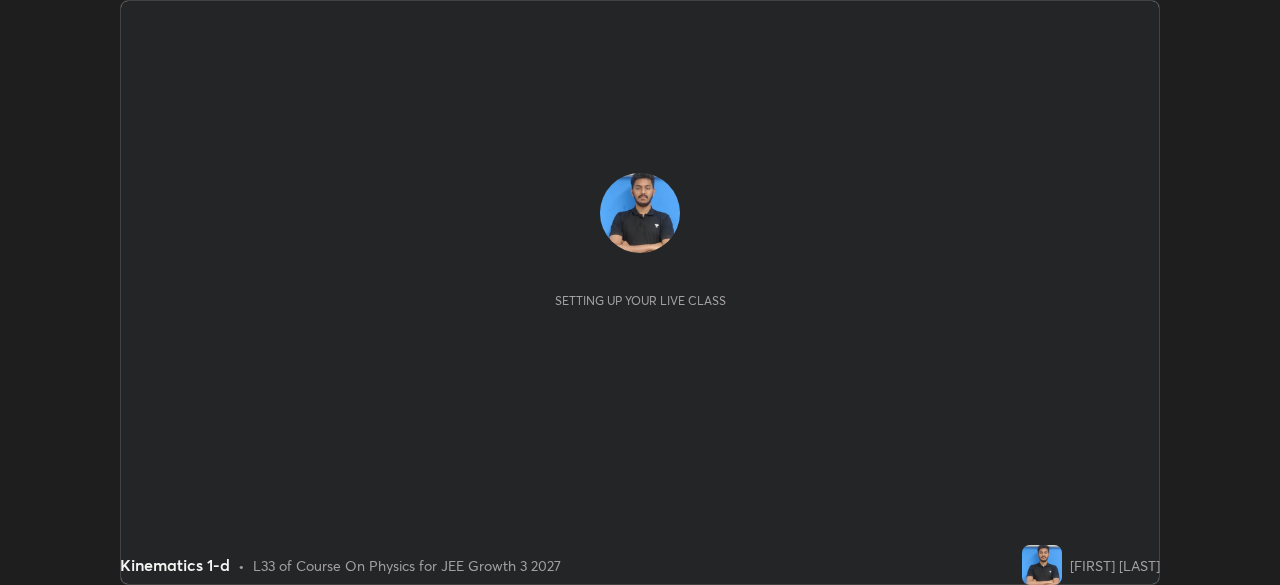 scroll, scrollTop: 0, scrollLeft: 0, axis: both 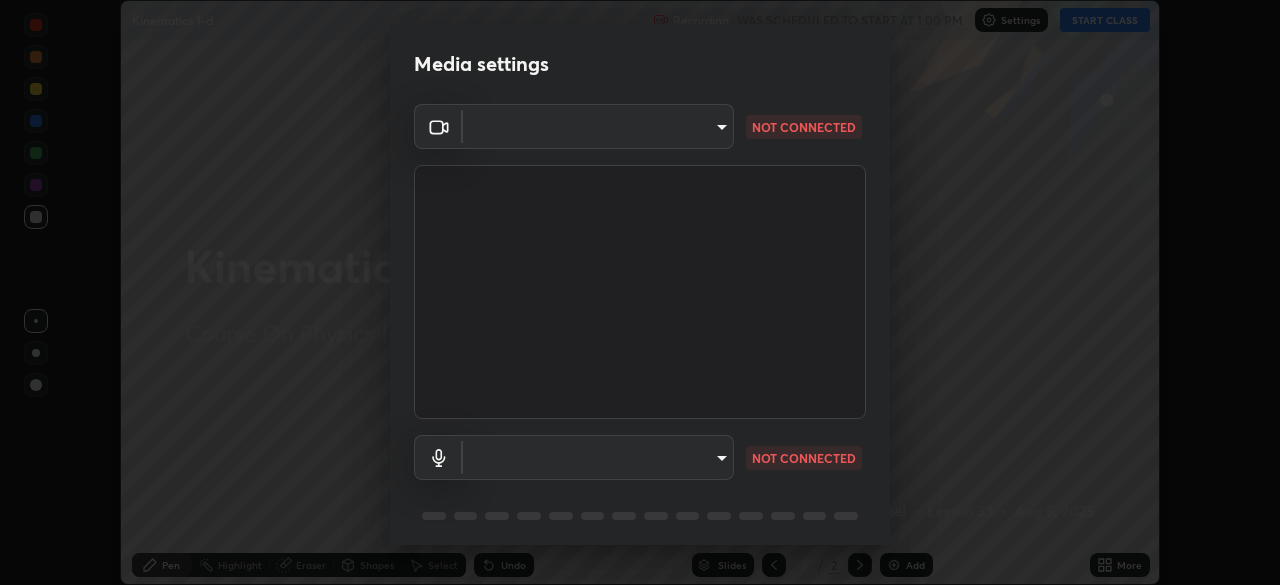 type on "4db0b441b46c867b9f8fa3c4c702c2a45477923b988fb192b35993b39004c803" 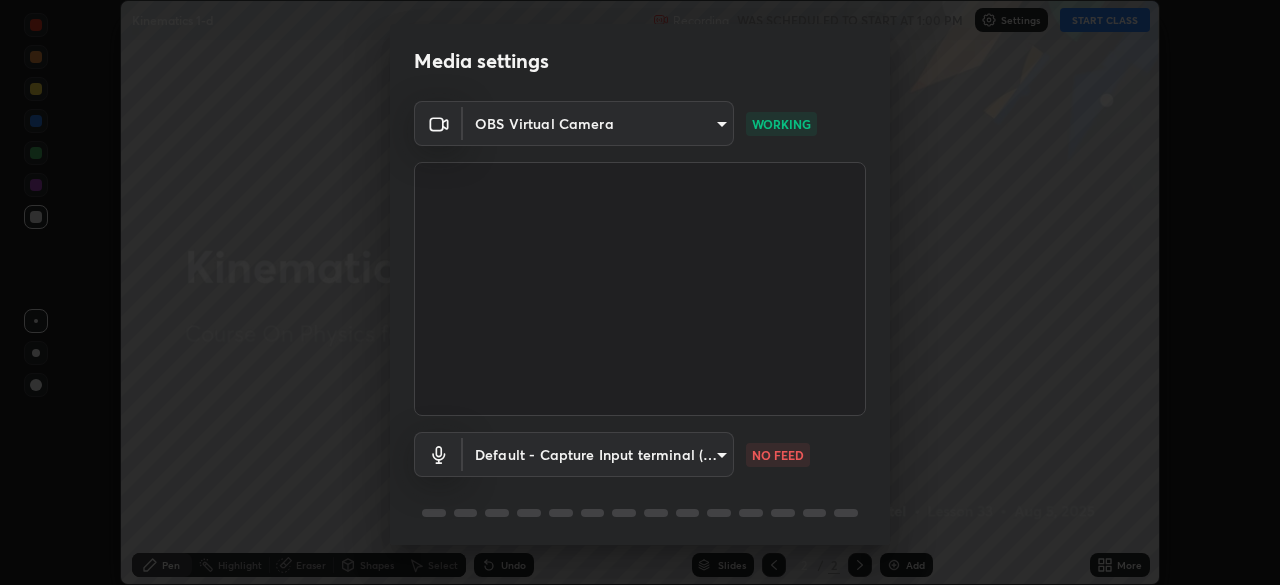 scroll, scrollTop: 71, scrollLeft: 0, axis: vertical 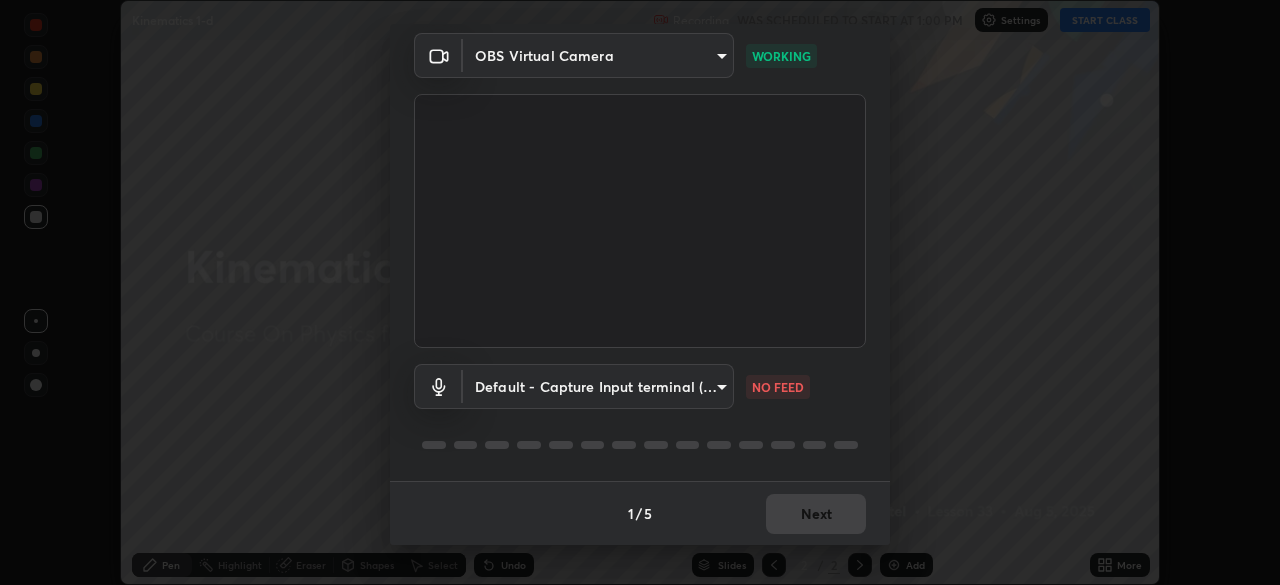 click on "Erase all Kinematics 1-d Recording WAS SCHEDULED TO START AT  1:00 PM Settings START CLASS Setting up your live class Kinematics 1-d • L33 of Course On Physics for JEE Growth 3 2027 [FIRST] [LAST] Pen Highlight Eraser Shapes Select Undo Slides 2 / 2 Add More No doubts shared Encourage your learners to ask a doubt for better clarity Report an issue Reason for reporting Buffering Chat not working Audio - Video sync issue Educator video quality low ​ Attach an image Report Media settings OBS Virtual Camera [HASH] WORKING Default - Capture Input terminal (Digital Array MIC) default NO FEED 1 / 5 Next" at bounding box center [640, 292] 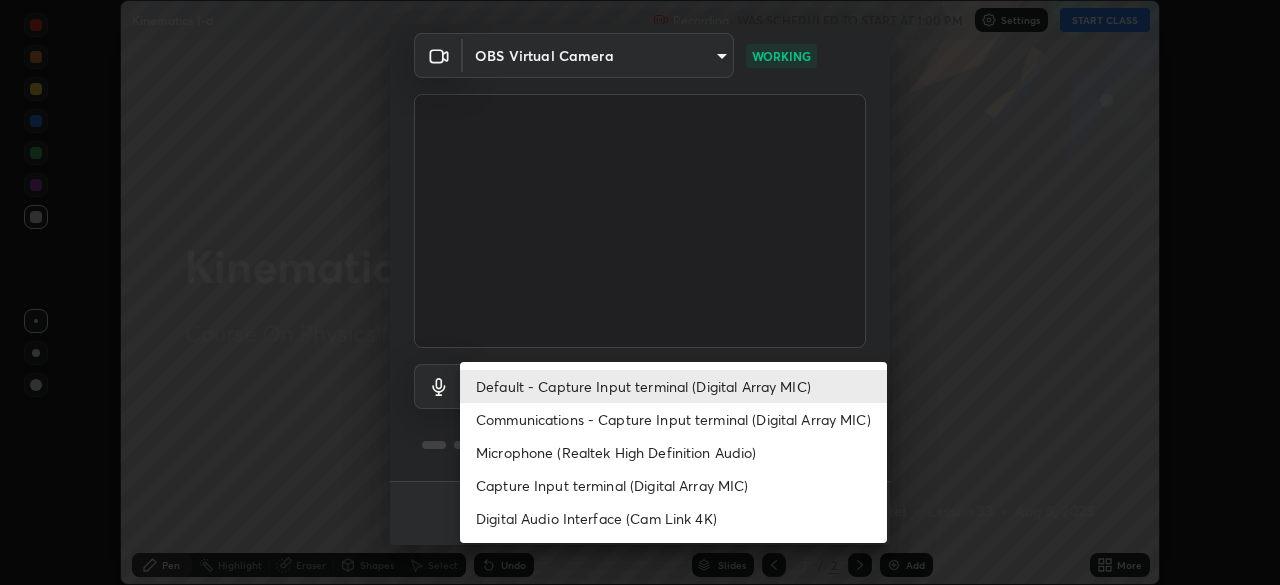 click on "Communications - Capture Input terminal (Digital Array MIC)" at bounding box center [673, 419] 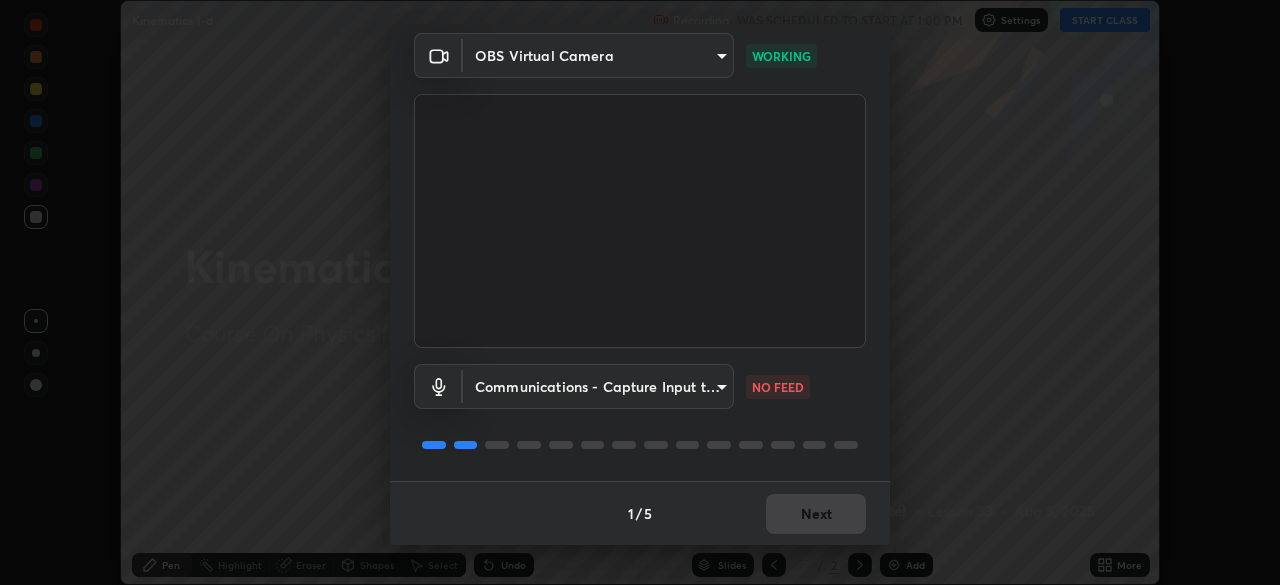 click on "Erase all Kinematics 1-d Recording WAS SCHEDULED TO START AT  1:00 PM Settings START CLASS Setting up your live class Kinematics 1-d • L33 of Course On Physics for JEE Growth 3 2027 [FIRST] [LAST] Pen Highlight Eraser Shapes Select Undo Slides 2 / 2 Add More No doubts shared Encourage your learners to ask a doubt for better clarity Report an issue Reason for reporting Buffering Chat not working Audio - Video sync issue Educator video quality low ​ Attach an image Report Media settings OBS Virtual Camera [HASH] WORKING Communications - Capture Input terminal (Digital Array MIC) communications NO FEED 1 / 5 Next Default - Capture Input terminal (Digital Array MIC) Communications - Capture Input terminal (Digital Array MIC) Microphone (Realtek High Definition Audio) Capture Input terminal (Digital Array MIC) Digital Audio Interface (Cam Link 4K)" at bounding box center [640, 292] 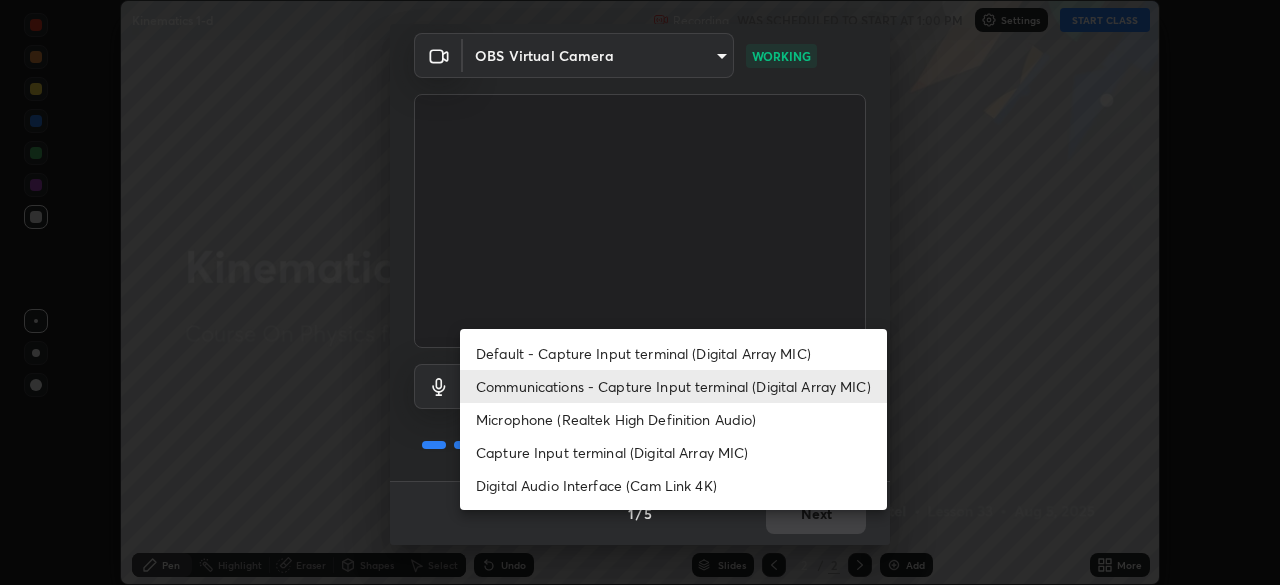 click on "Default - Capture Input terminal (Digital Array MIC)" at bounding box center [673, 353] 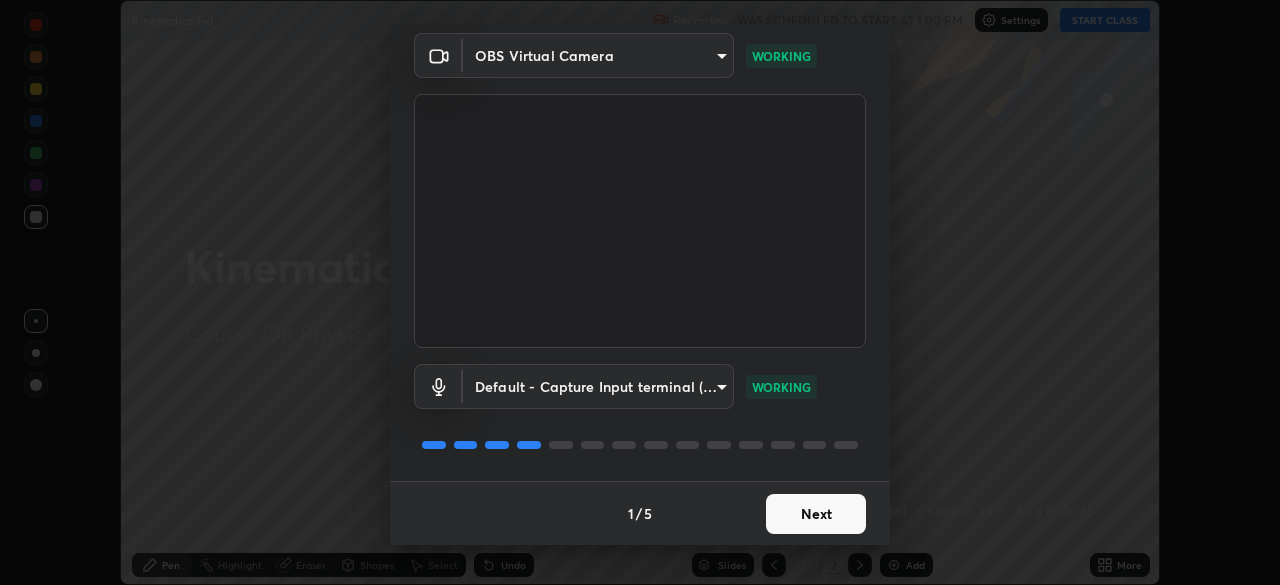 click on "Next" at bounding box center (816, 514) 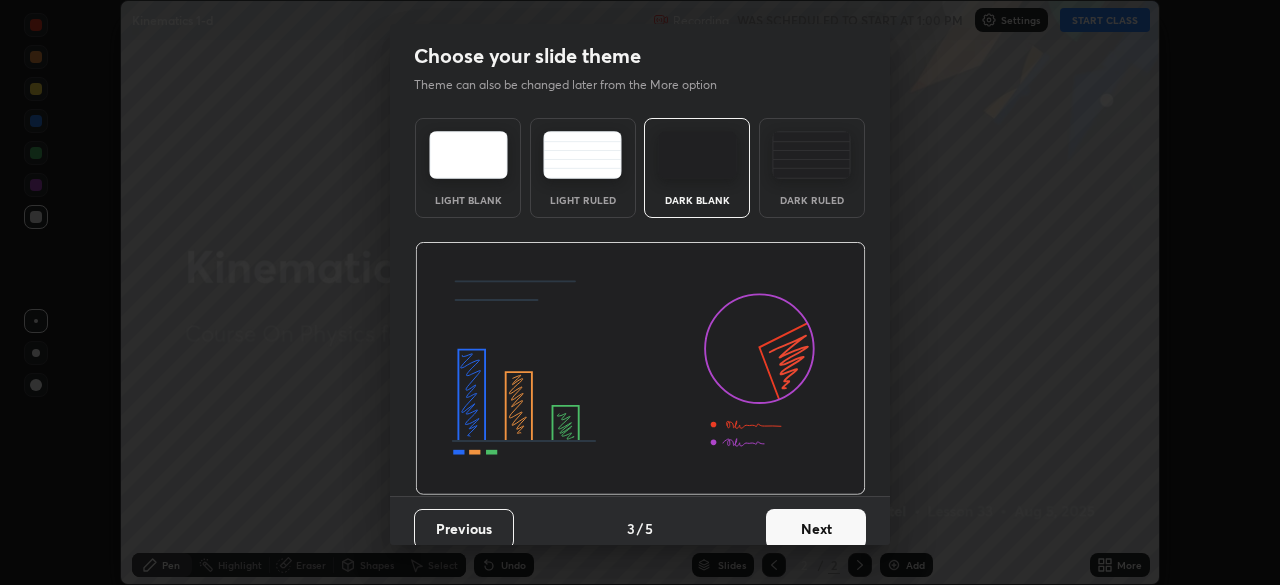 click on "Next" at bounding box center (816, 529) 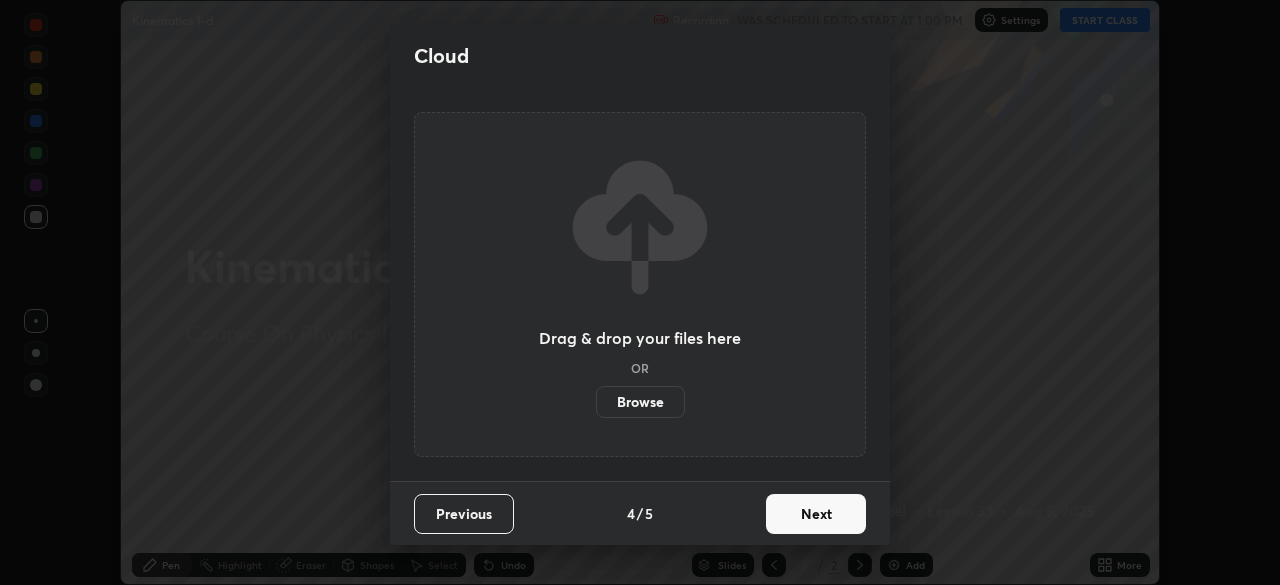 click on "Next" at bounding box center [816, 514] 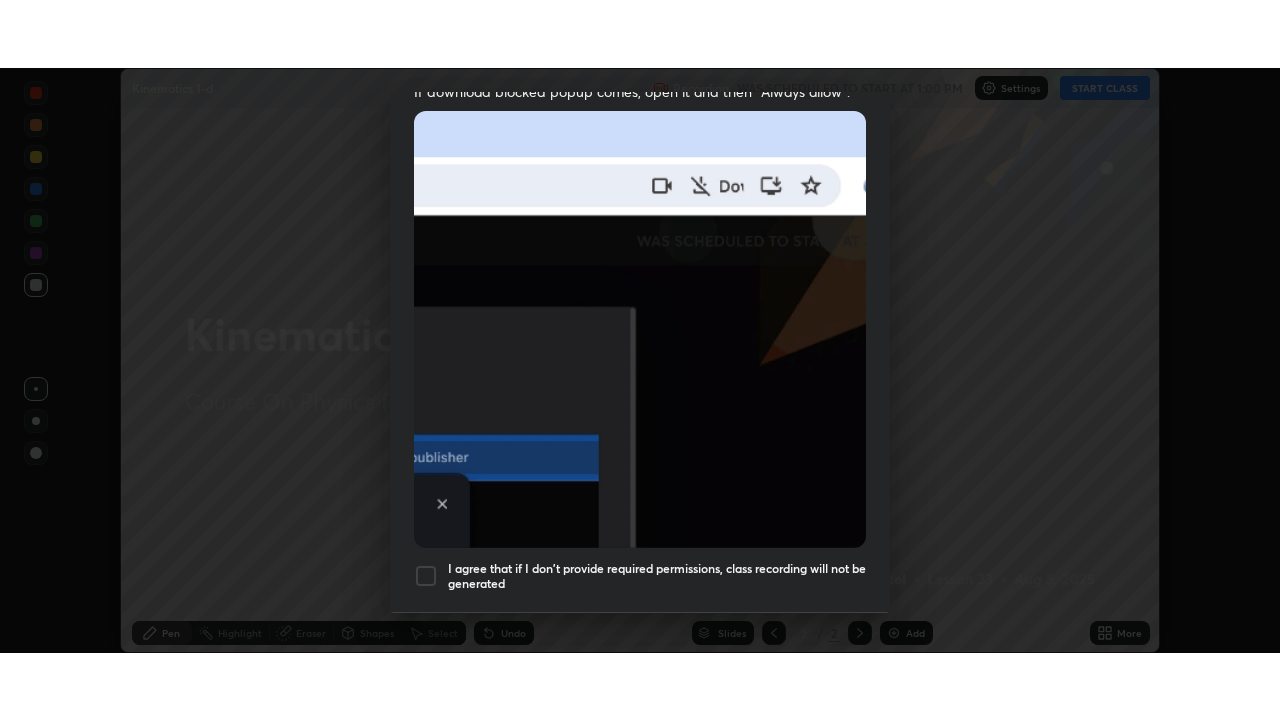 scroll, scrollTop: 479, scrollLeft: 0, axis: vertical 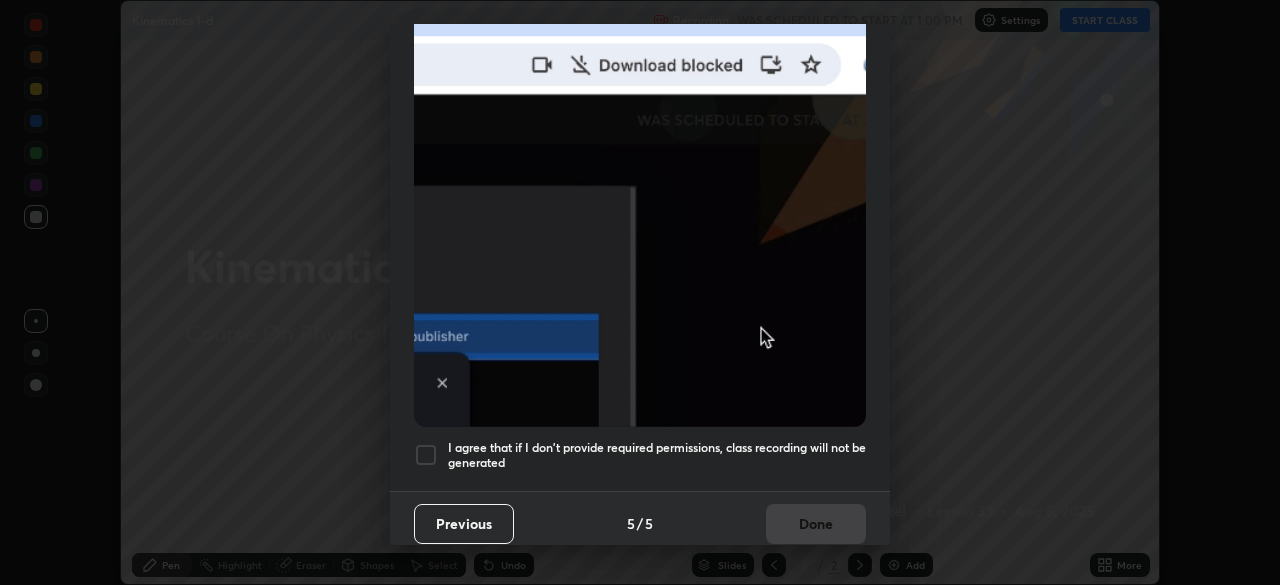 click at bounding box center [426, 455] 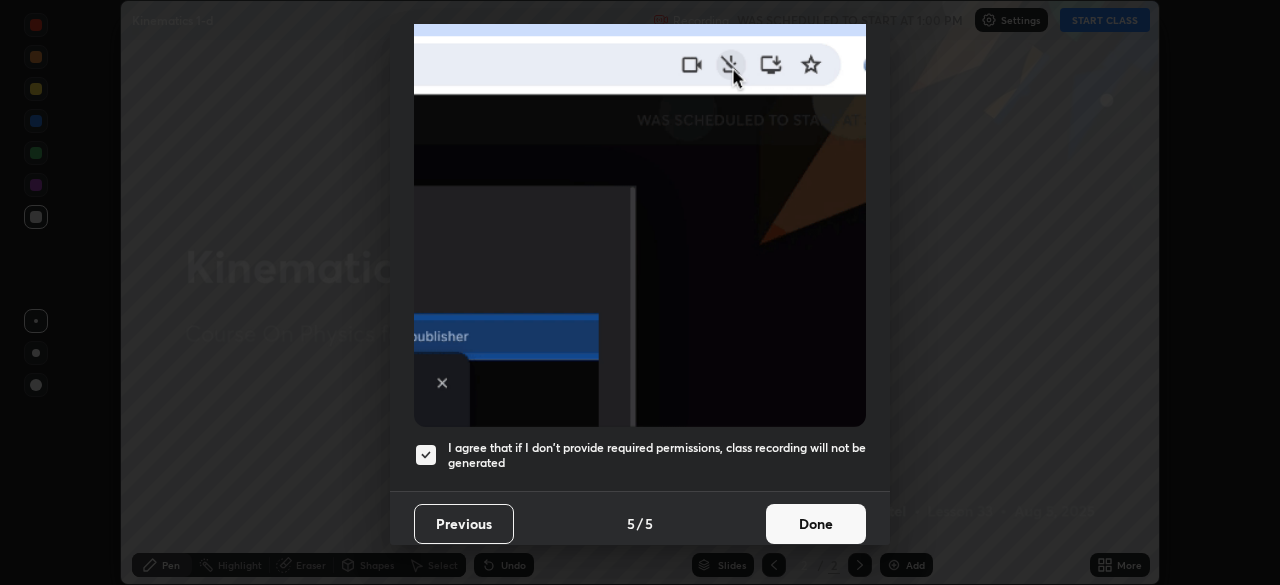 click on "Done" at bounding box center [816, 524] 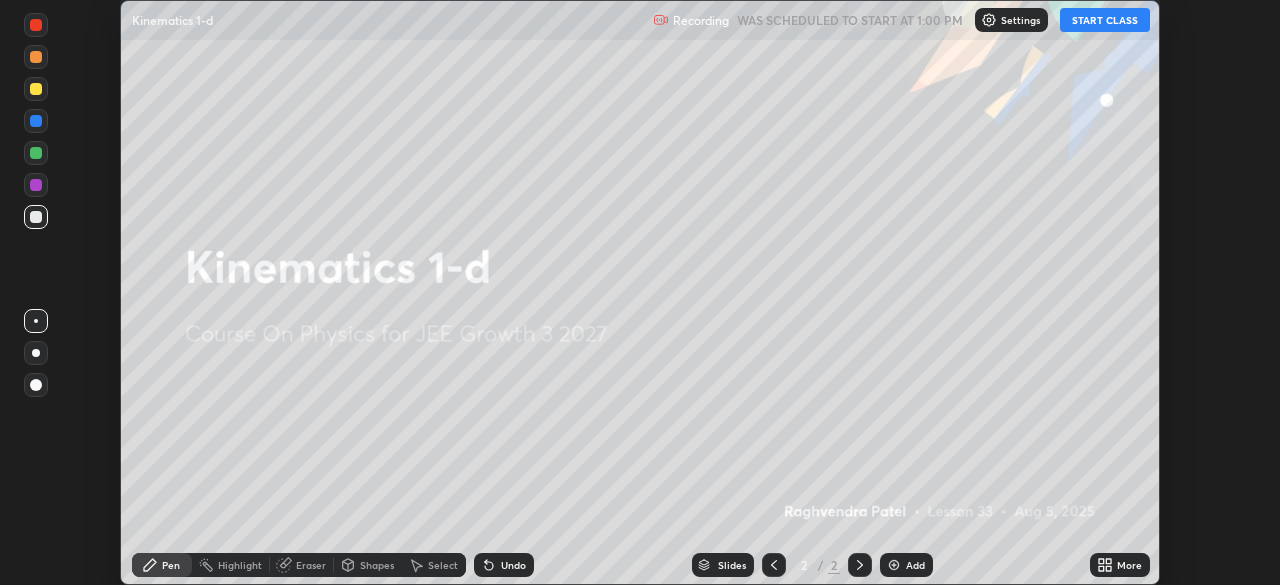 click 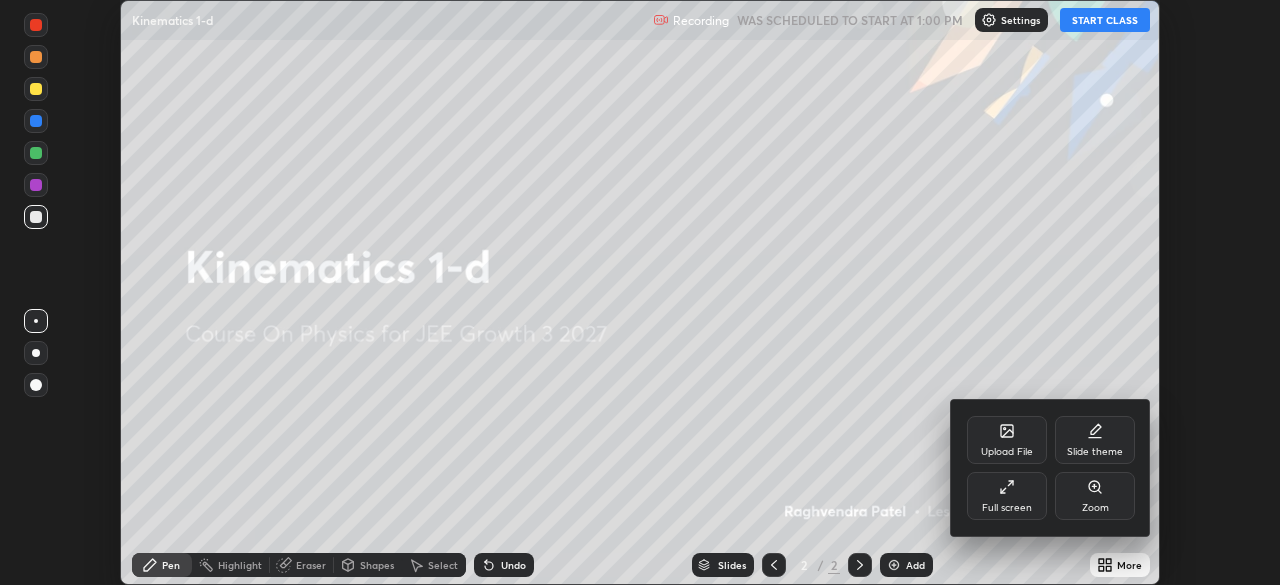 click 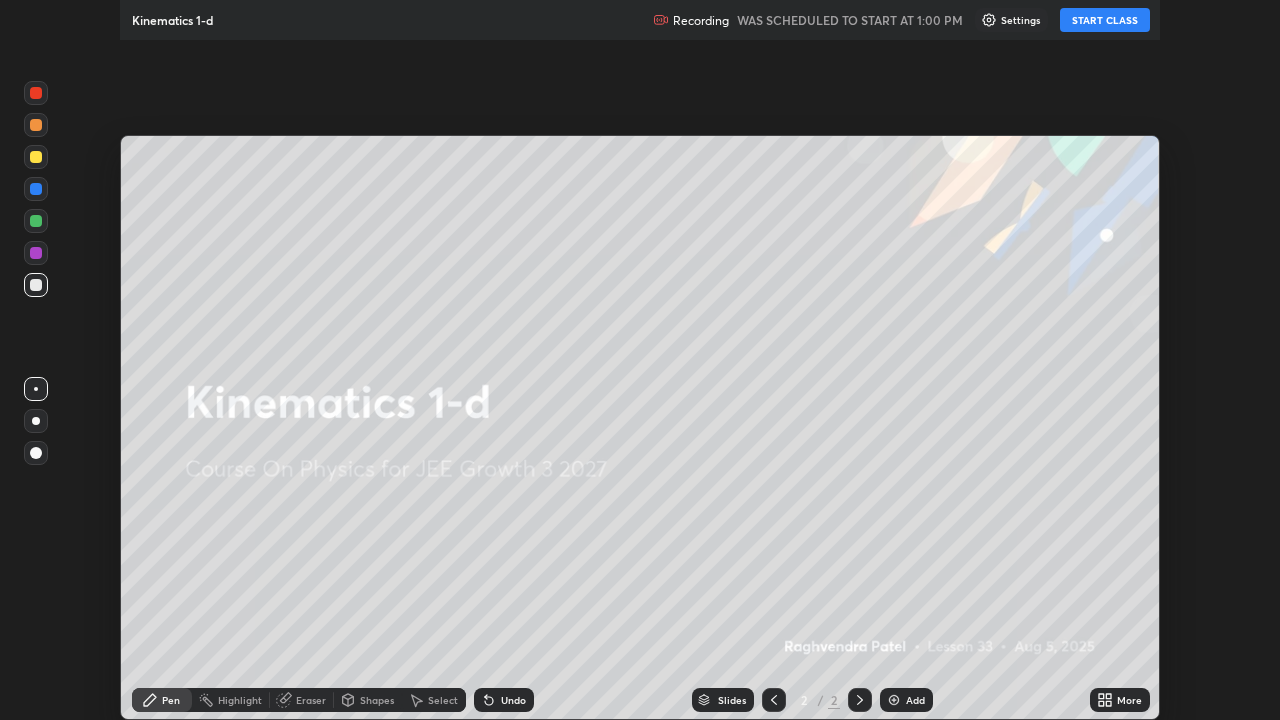 scroll, scrollTop: 99280, scrollLeft: 98720, axis: both 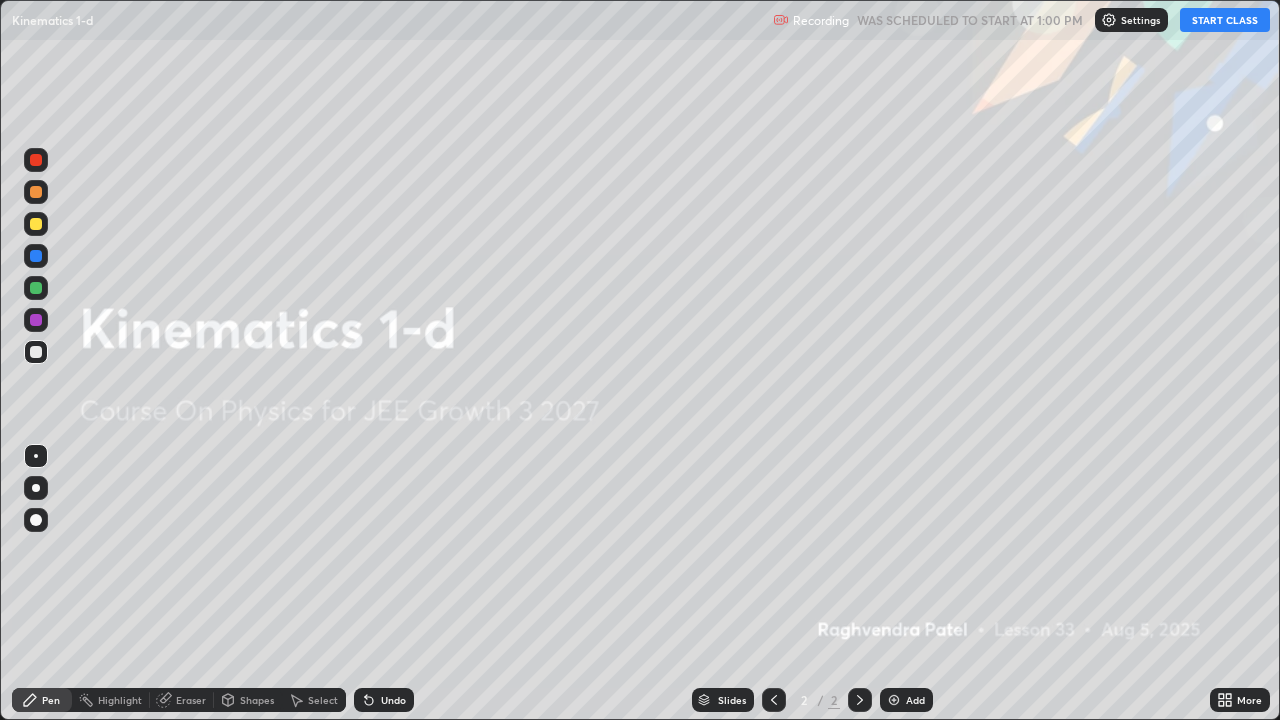 click on "START CLASS" at bounding box center [1225, 20] 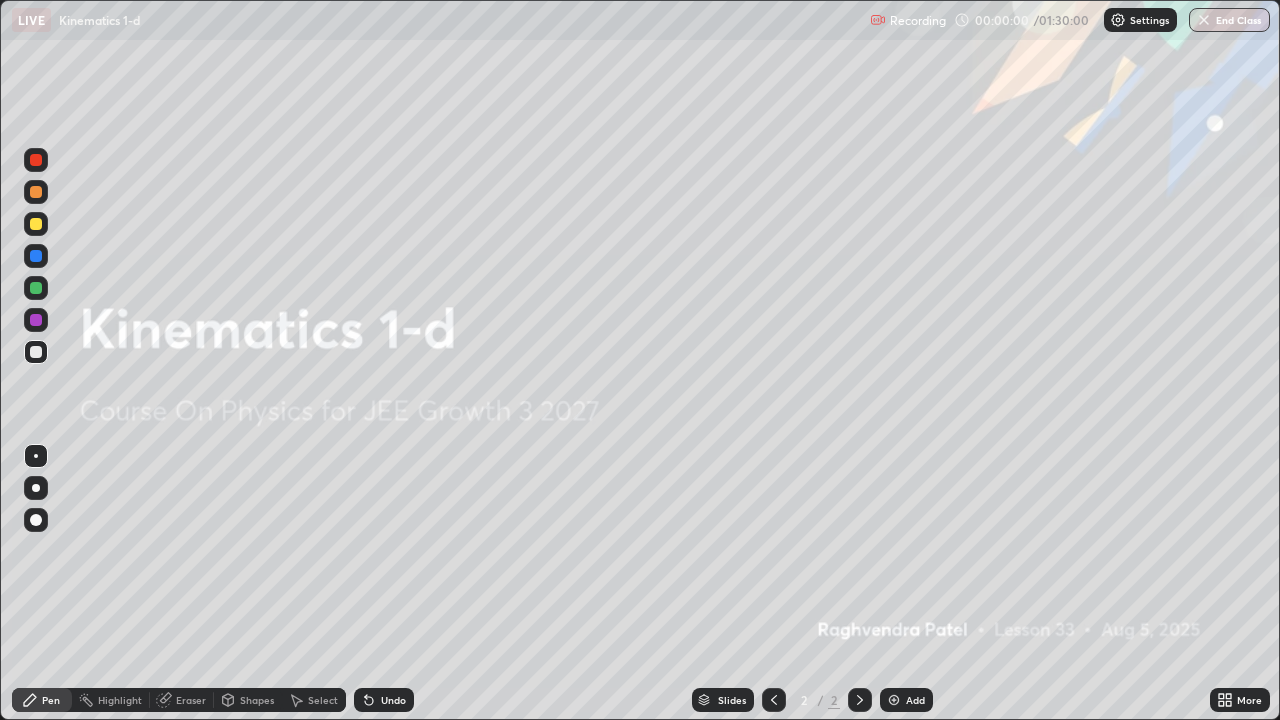 click on "Add" at bounding box center (906, 700) 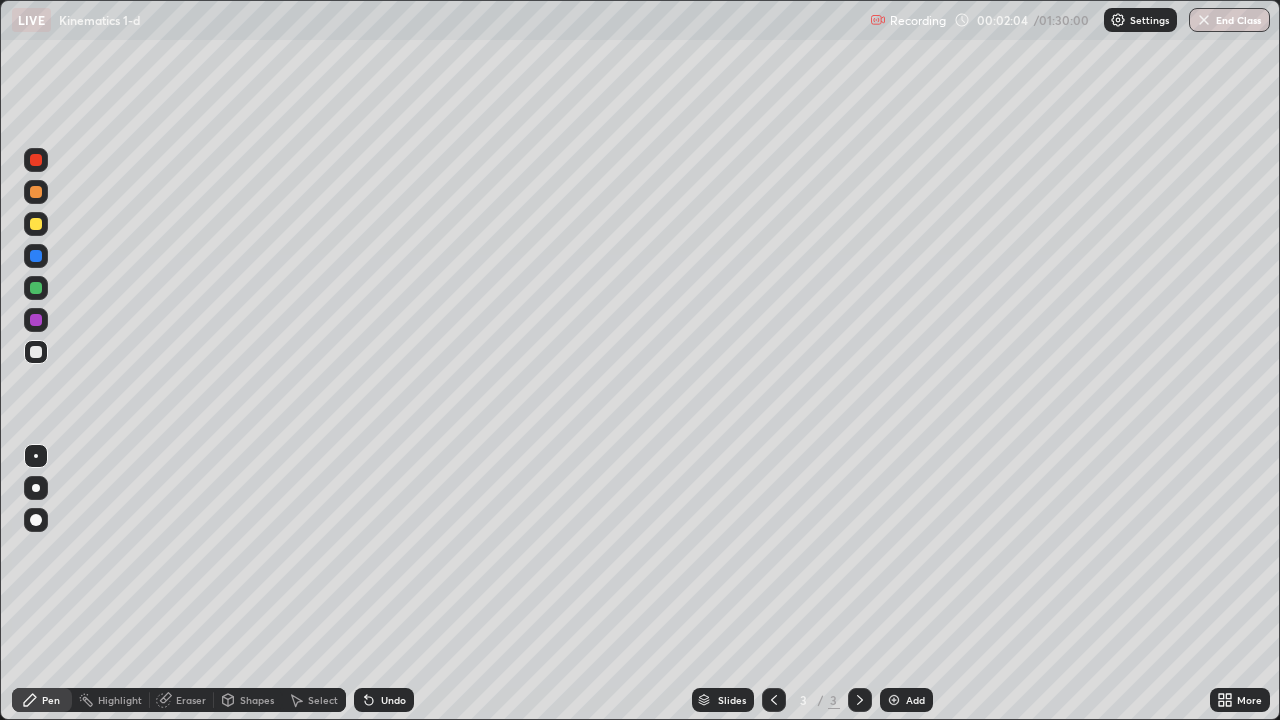 click on "Undo" at bounding box center (384, 700) 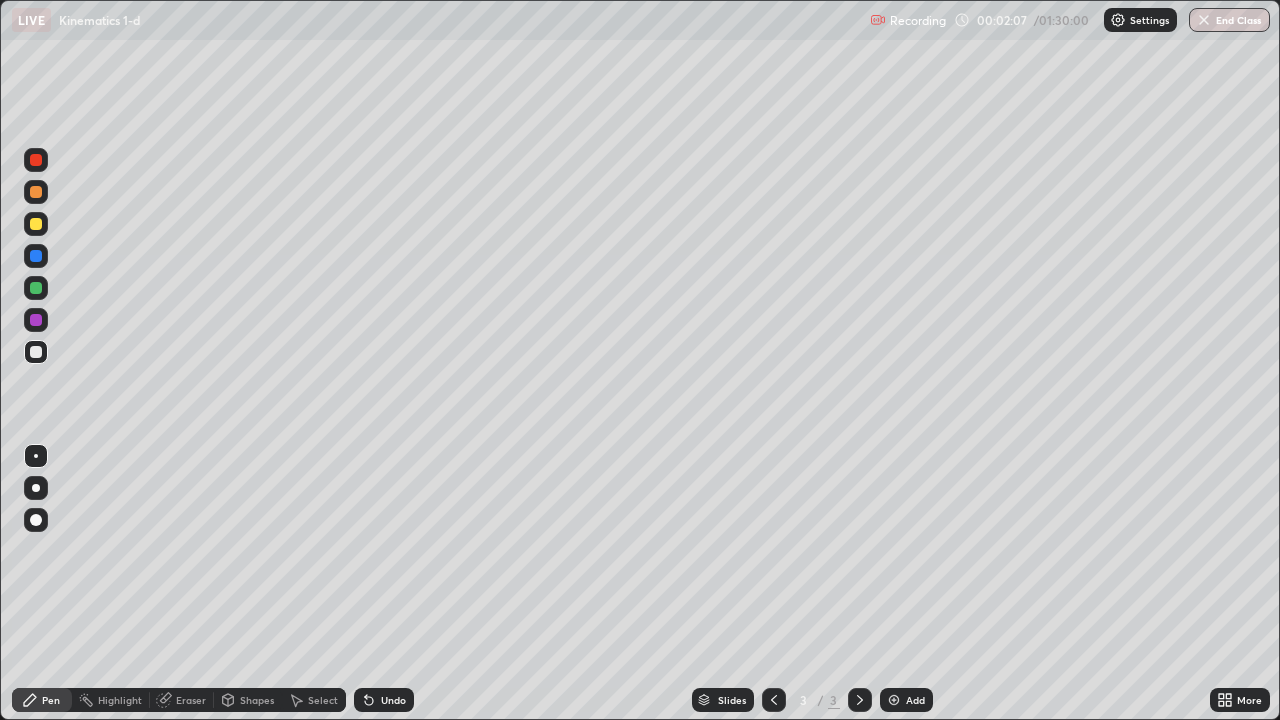 click on "Undo" at bounding box center (384, 700) 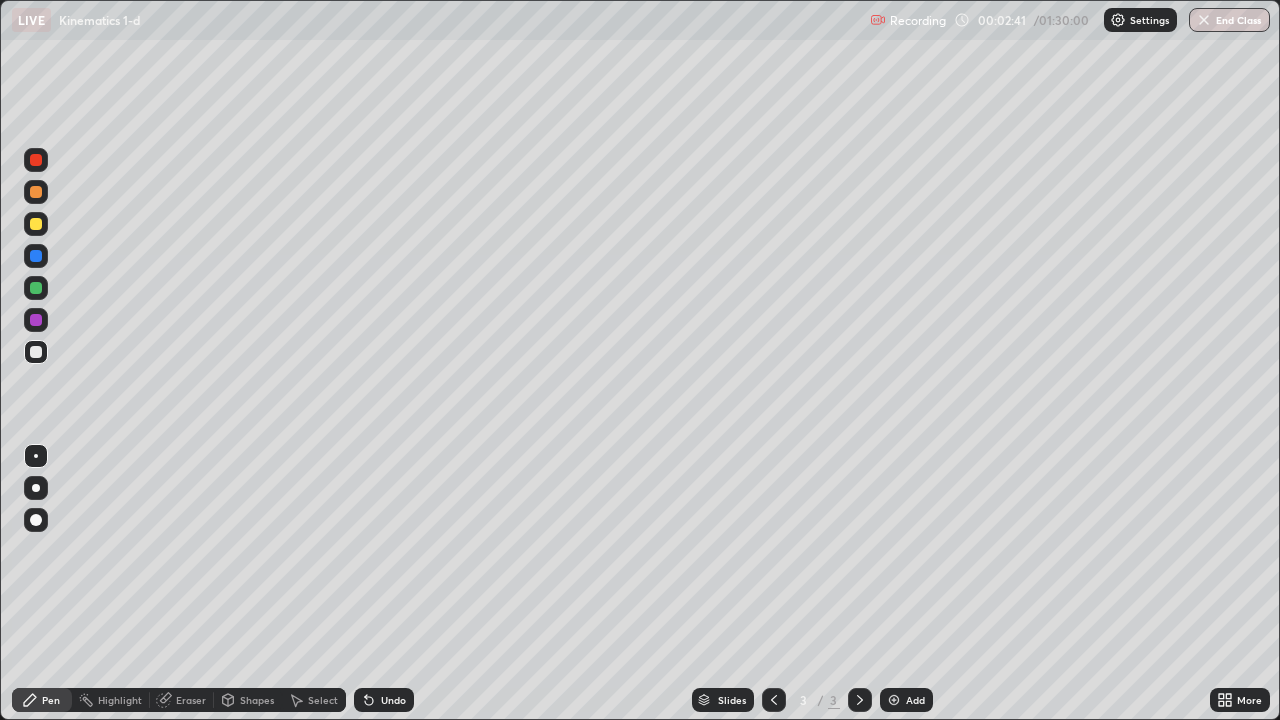 click on "Undo" at bounding box center (384, 700) 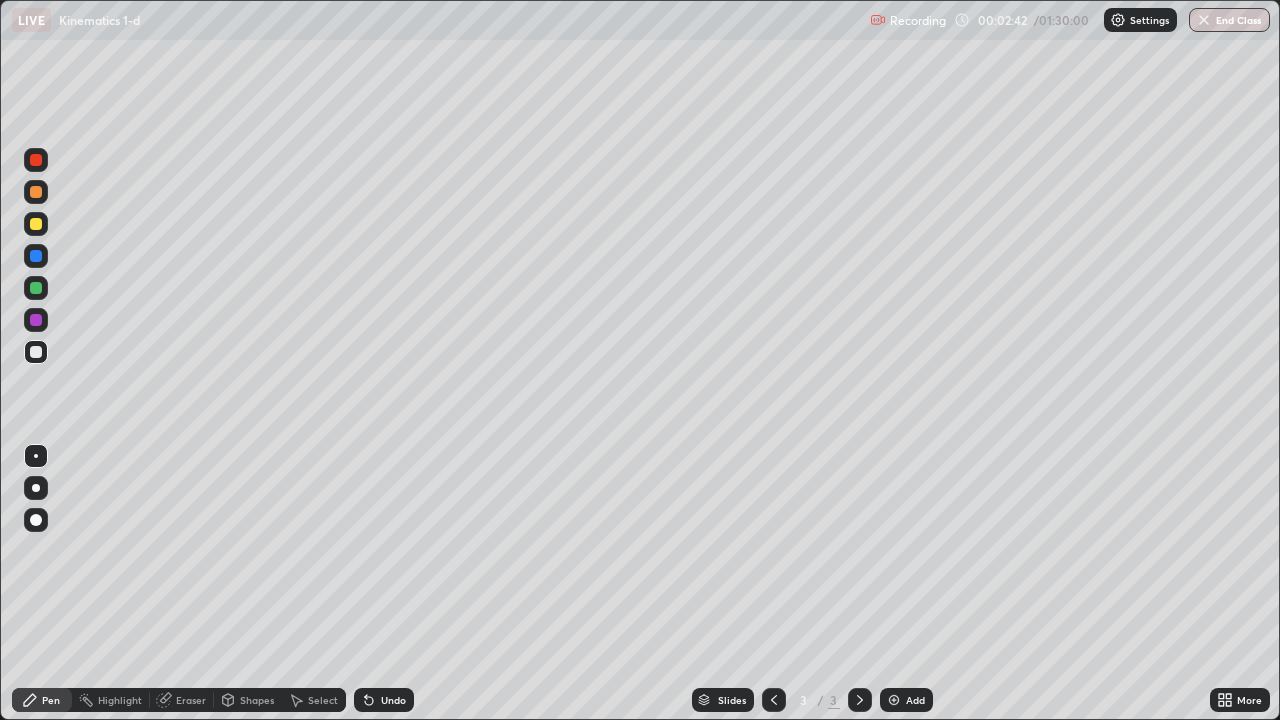 click on "Undo" at bounding box center (393, 700) 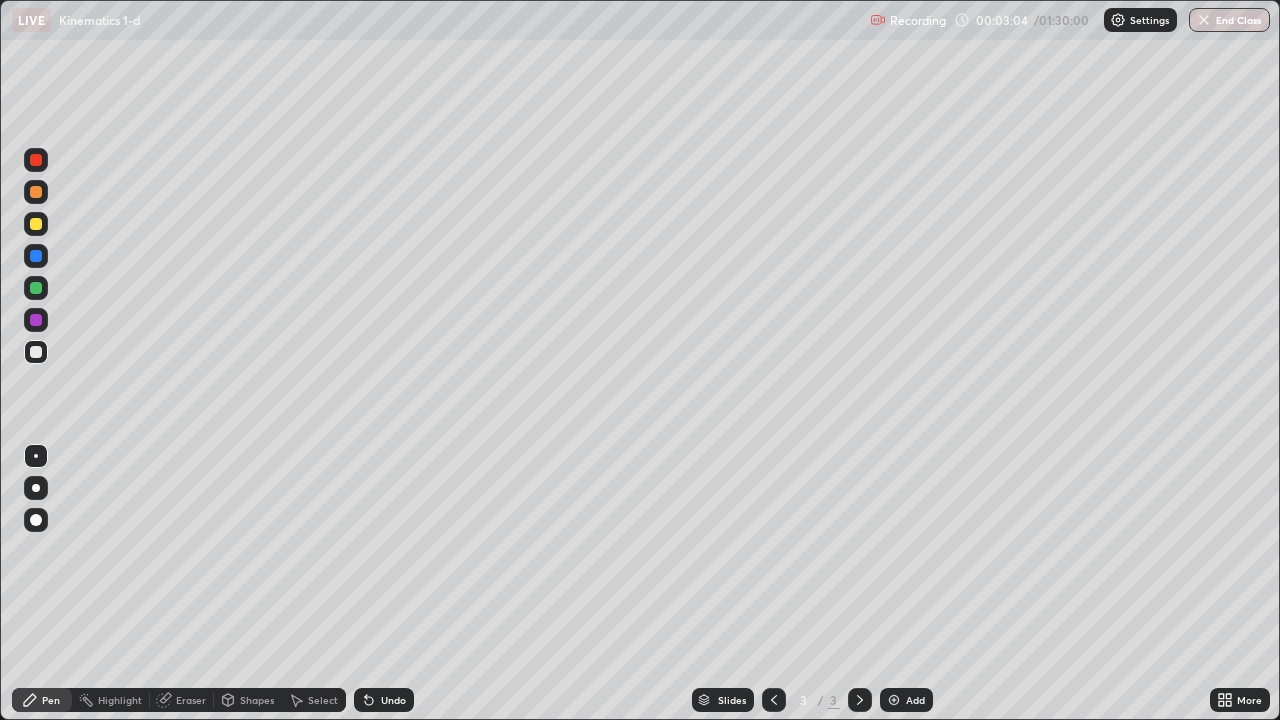 click on "Undo" at bounding box center (384, 700) 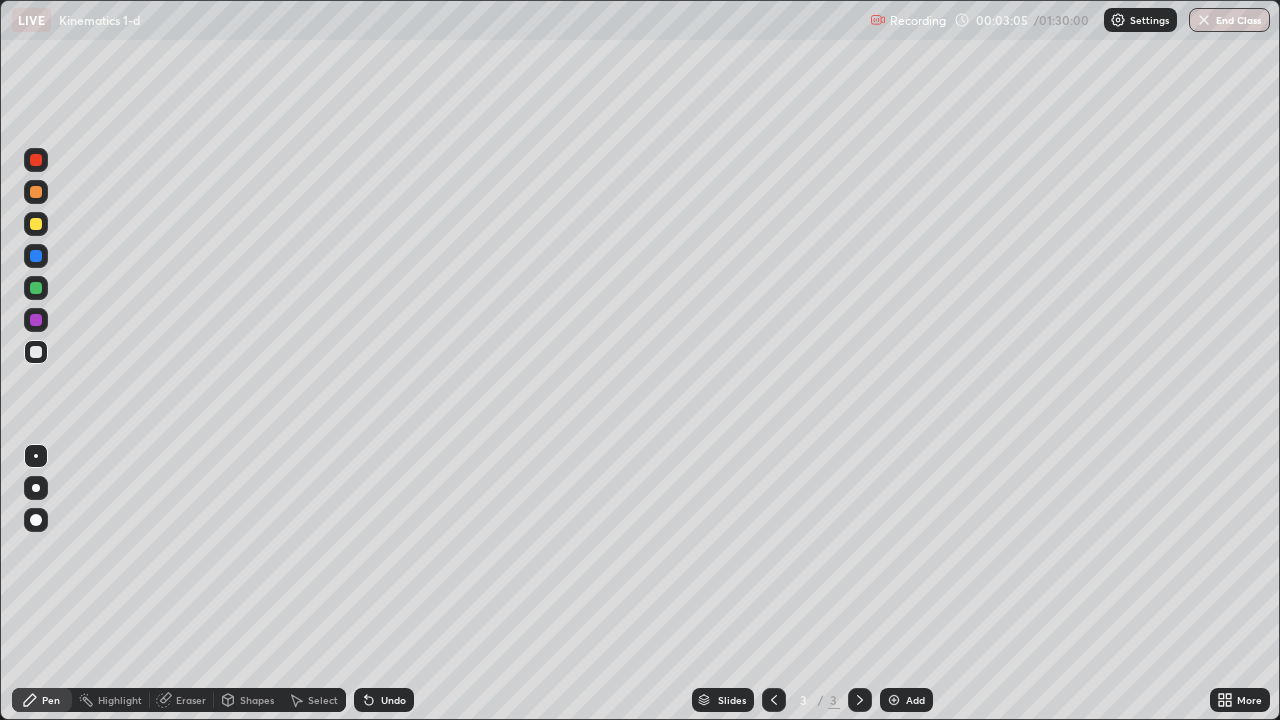 click on "Undo" at bounding box center [393, 700] 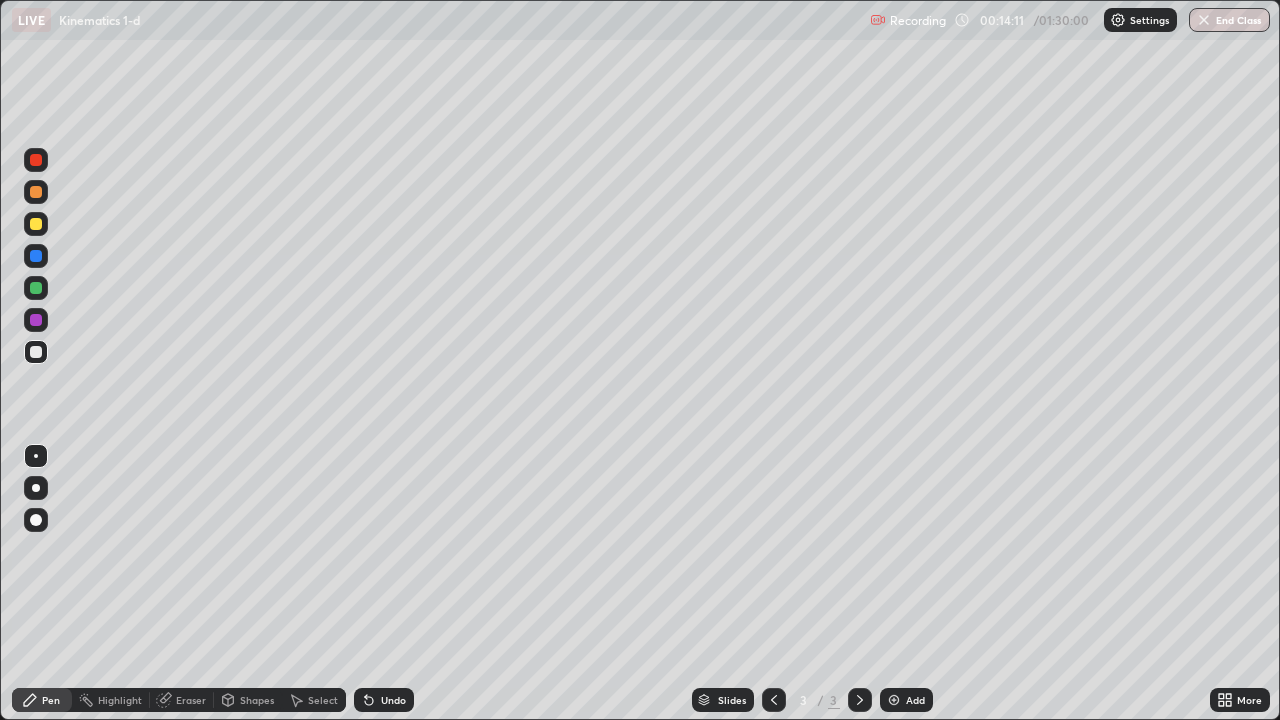click on "Add" at bounding box center (915, 700) 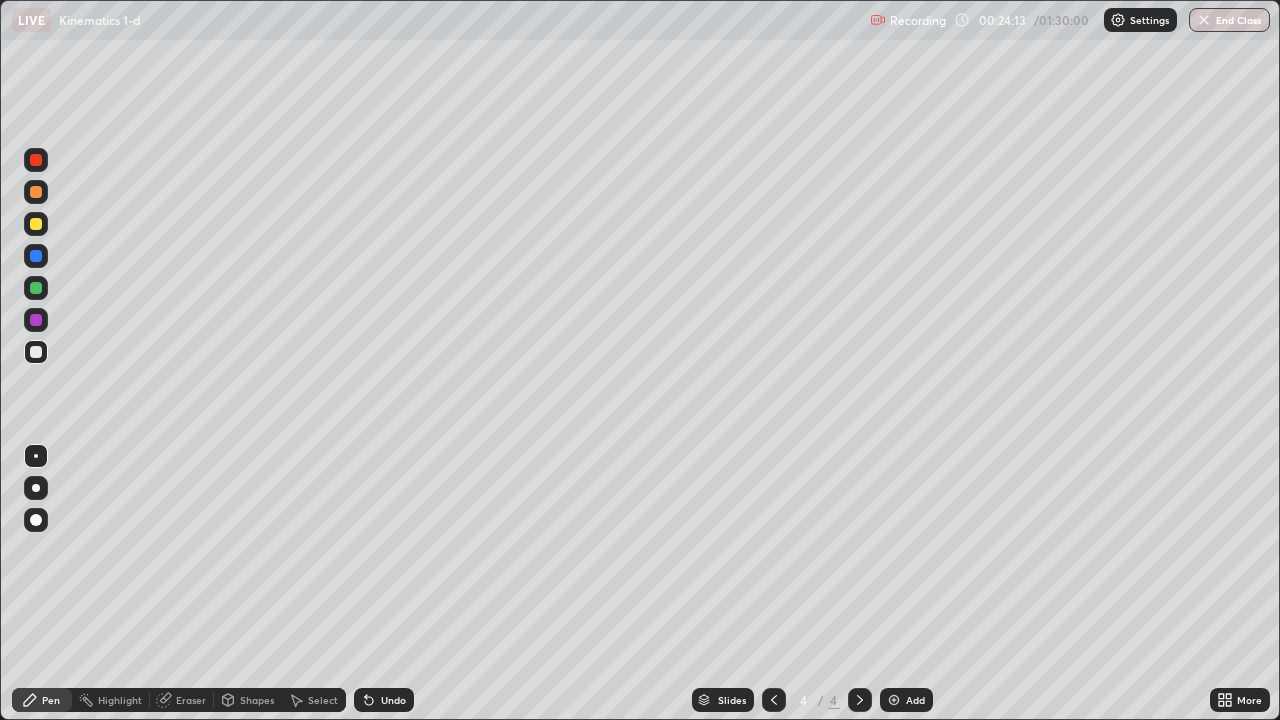click on "Add" at bounding box center [915, 700] 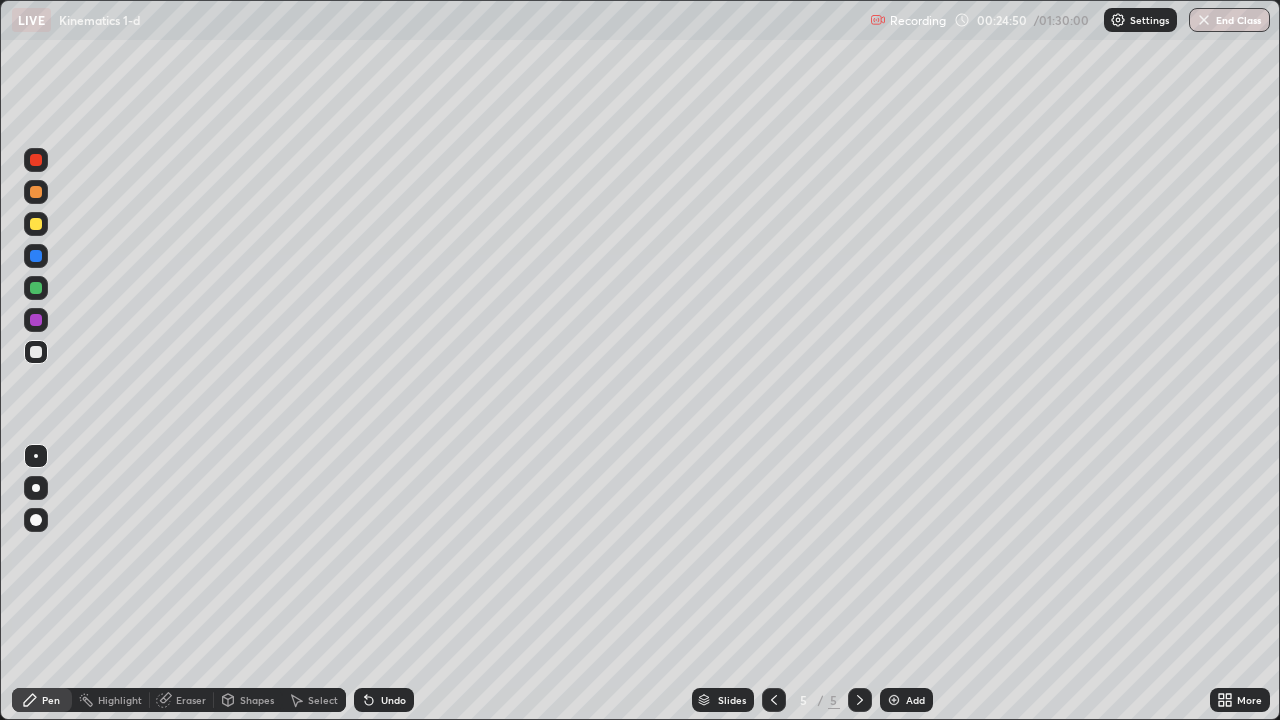 click on "Undo" at bounding box center [384, 700] 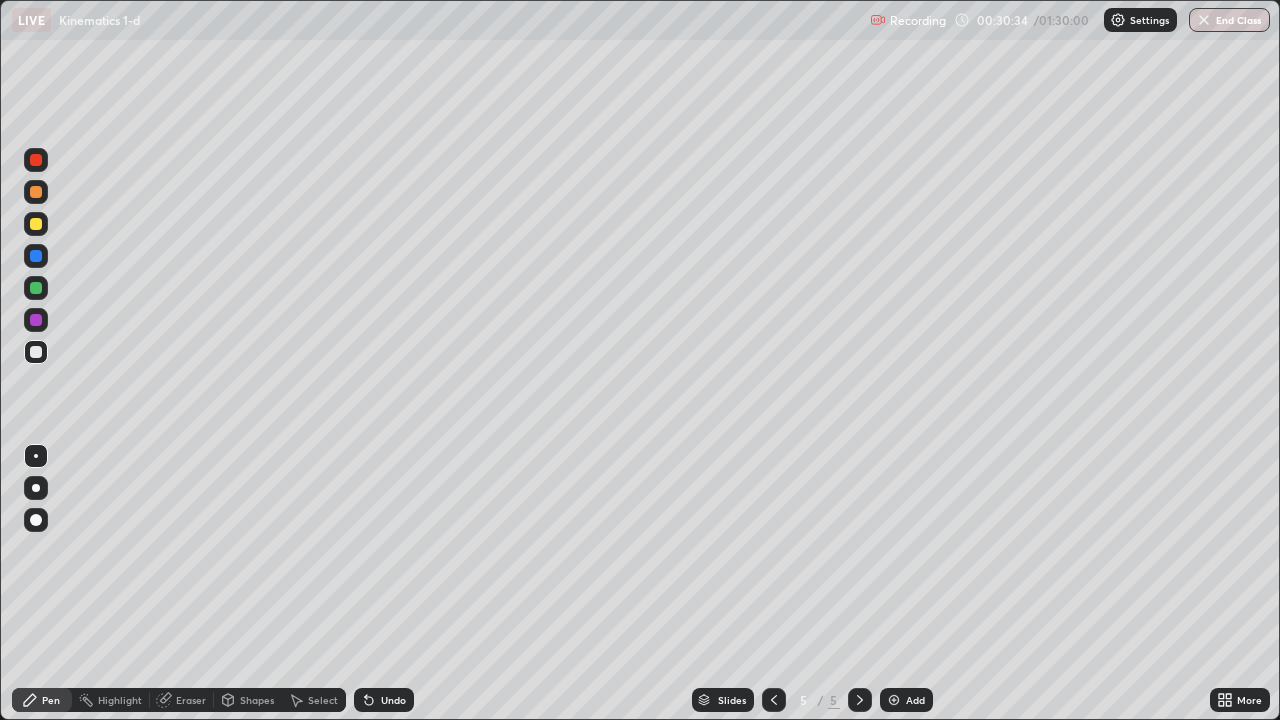 click on "Add" at bounding box center (915, 700) 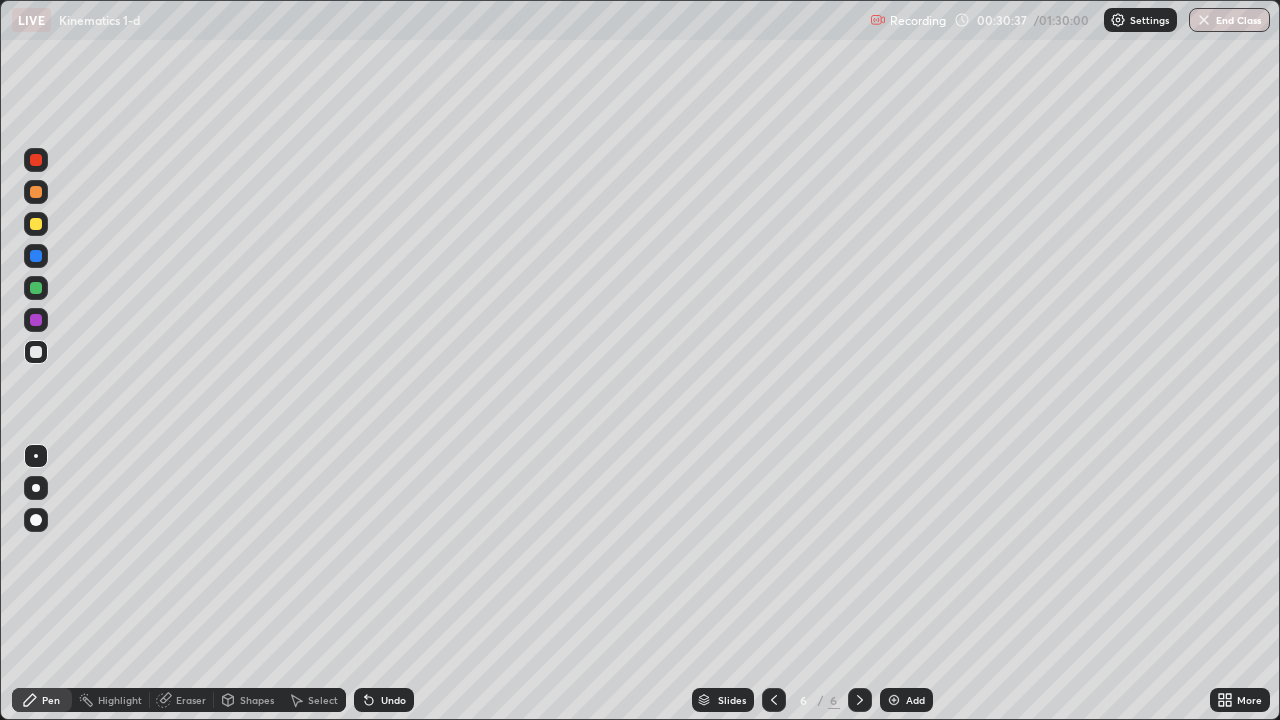 click at bounding box center (36, 160) 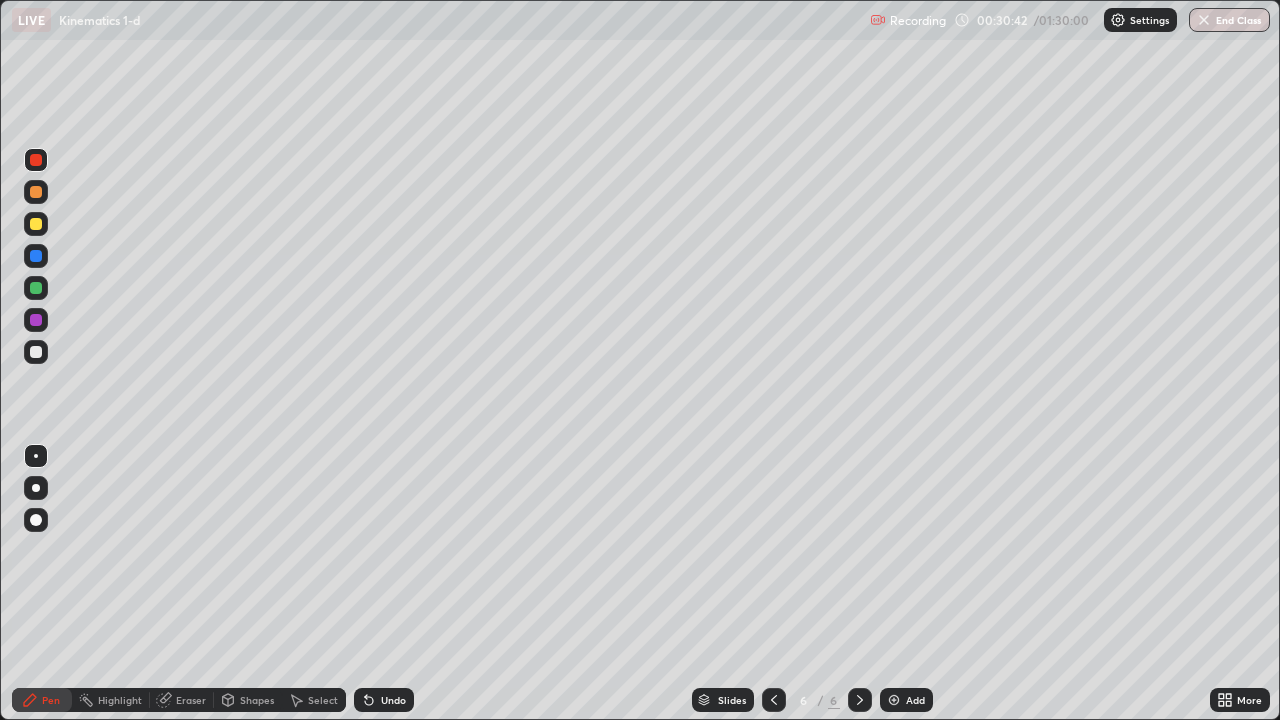 click at bounding box center [36, 352] 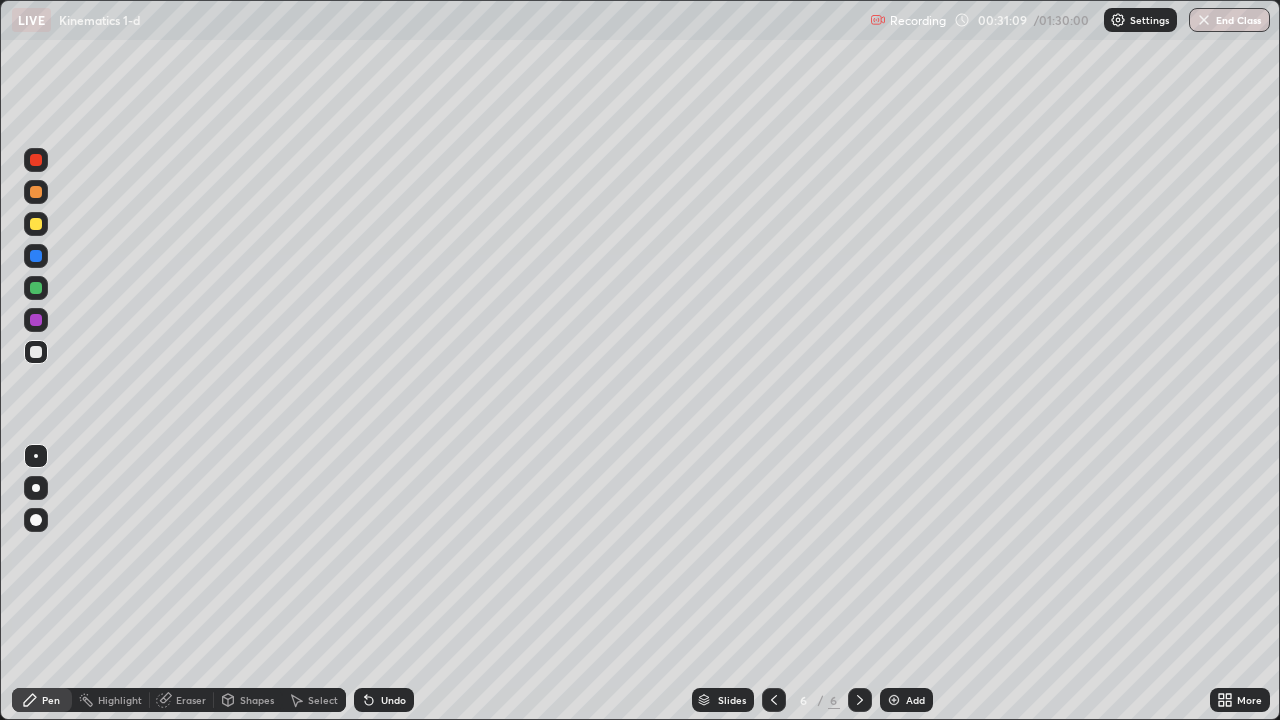 click on "Undo" at bounding box center [384, 700] 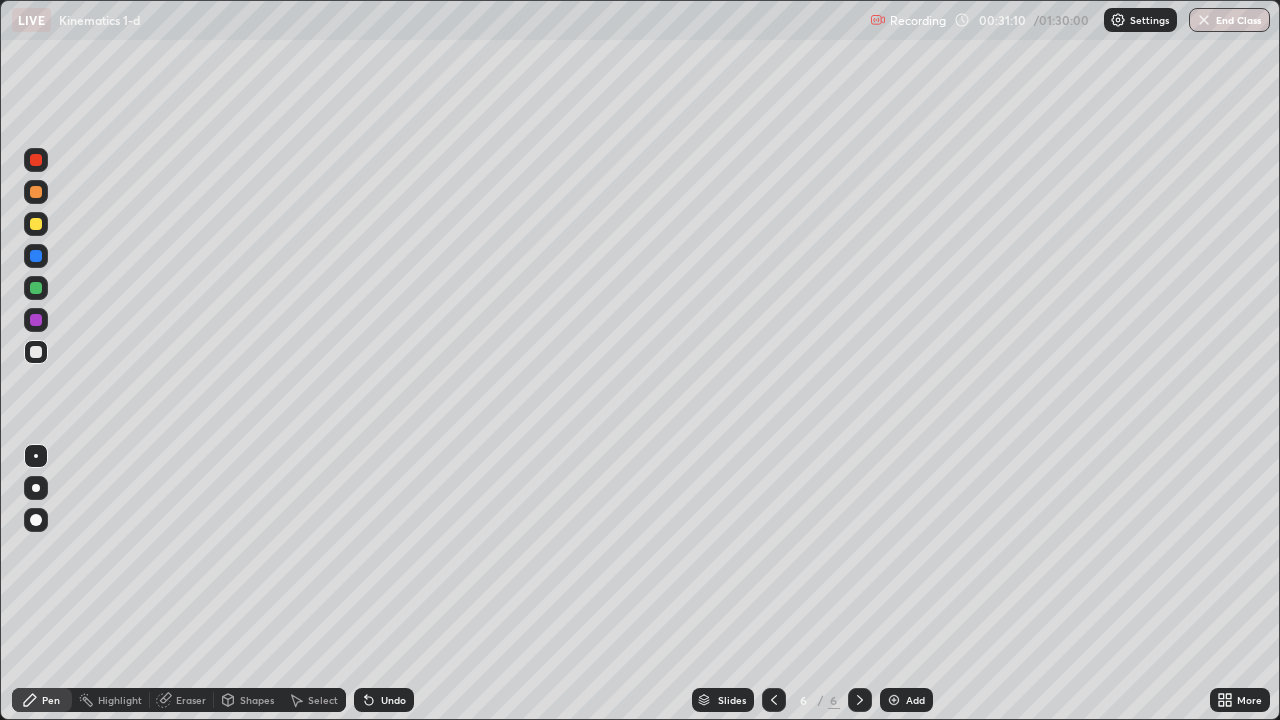 click on "Undo" at bounding box center (384, 700) 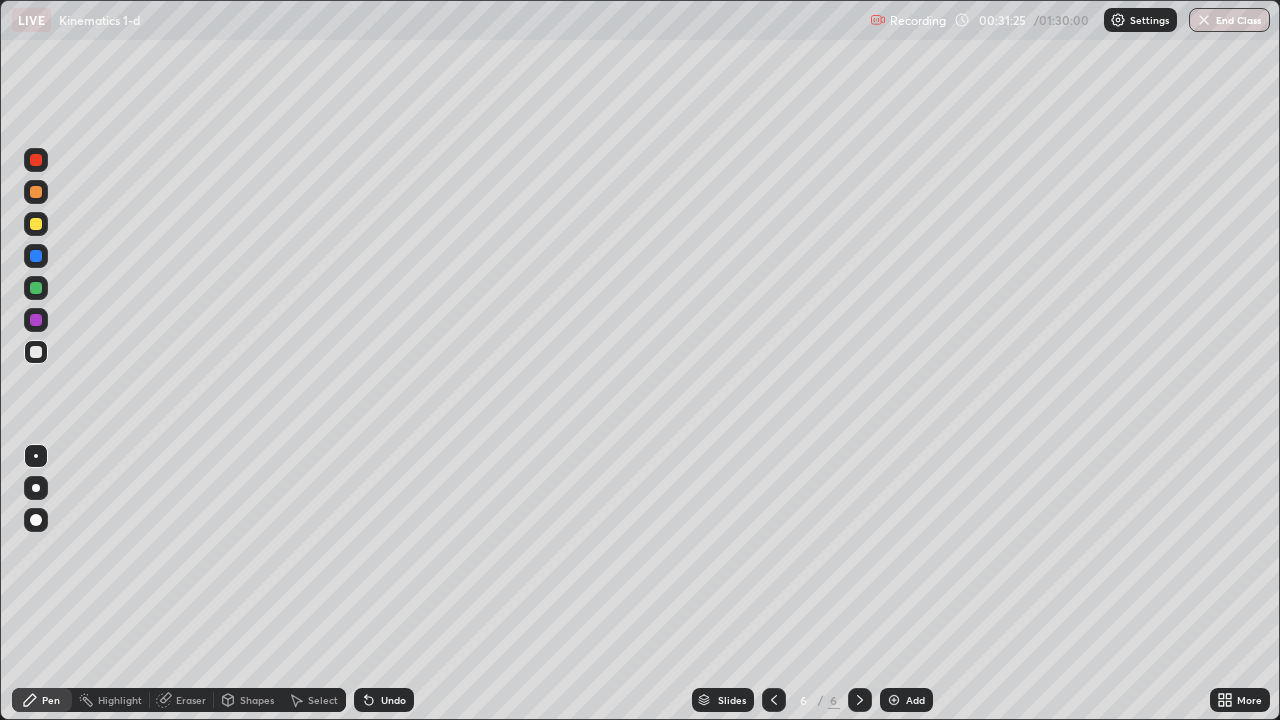 click on "Undo" at bounding box center (393, 700) 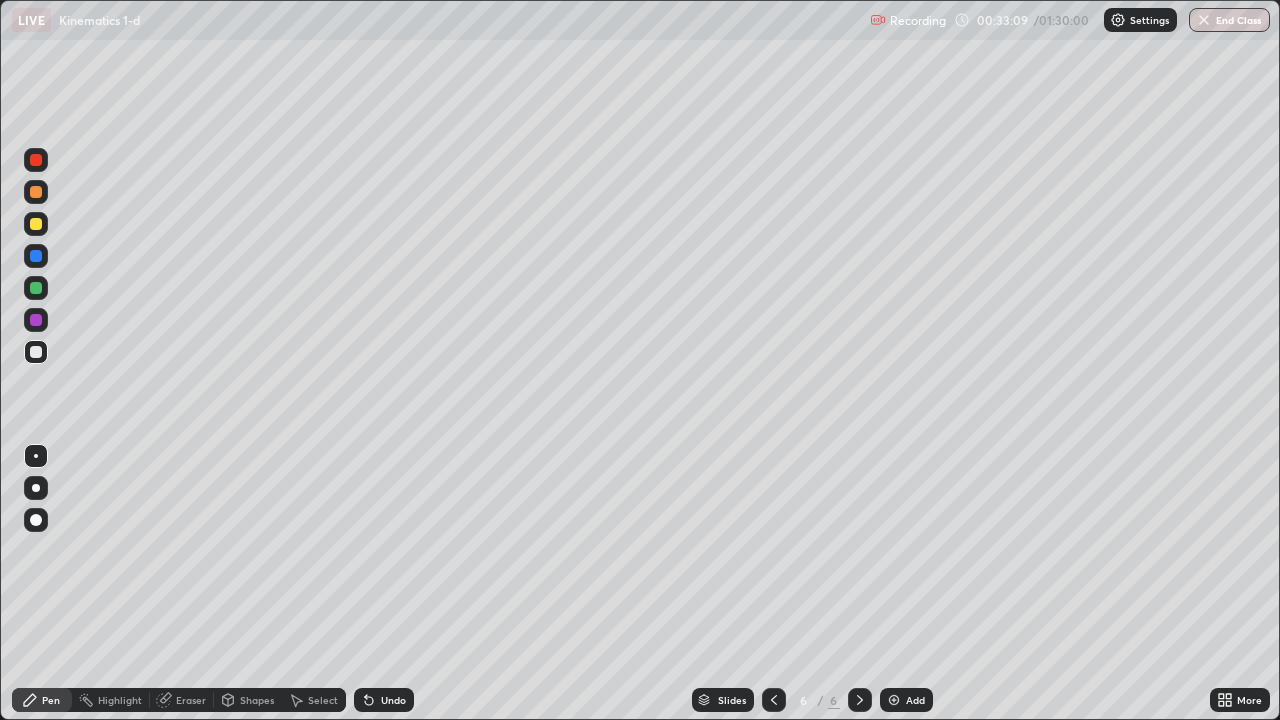 click on "Add" at bounding box center (906, 700) 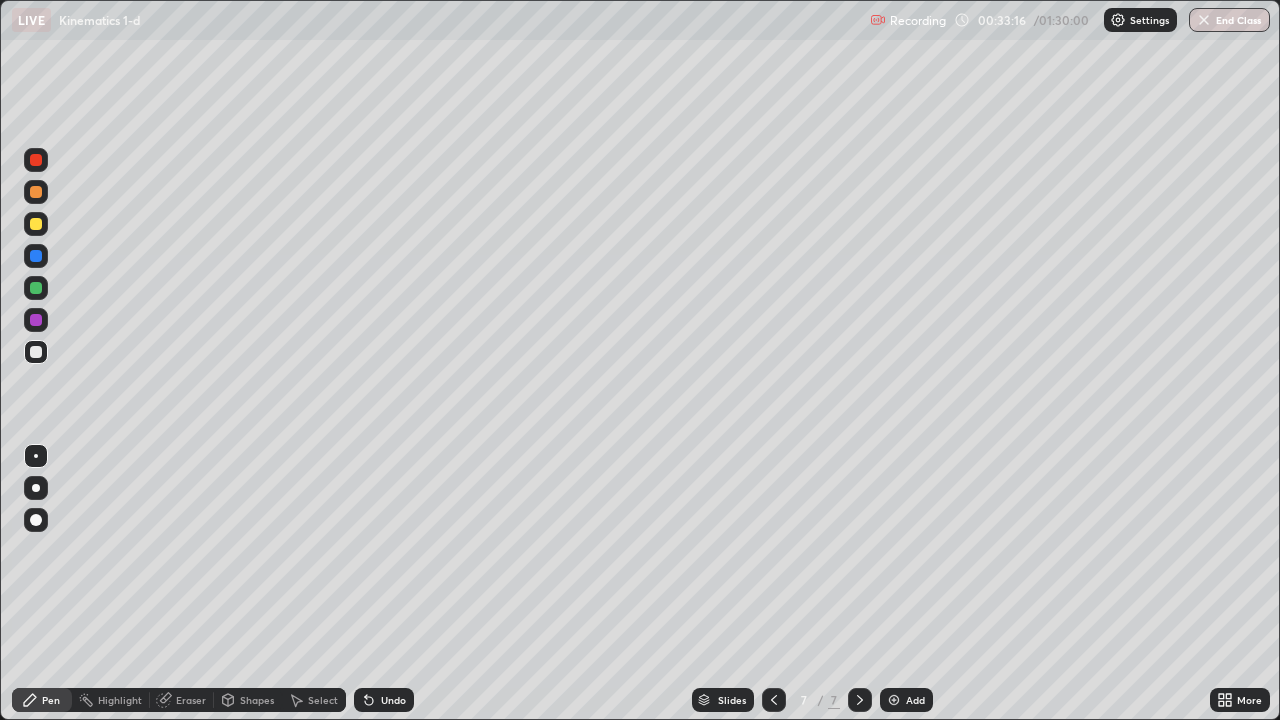 click at bounding box center (774, 700) 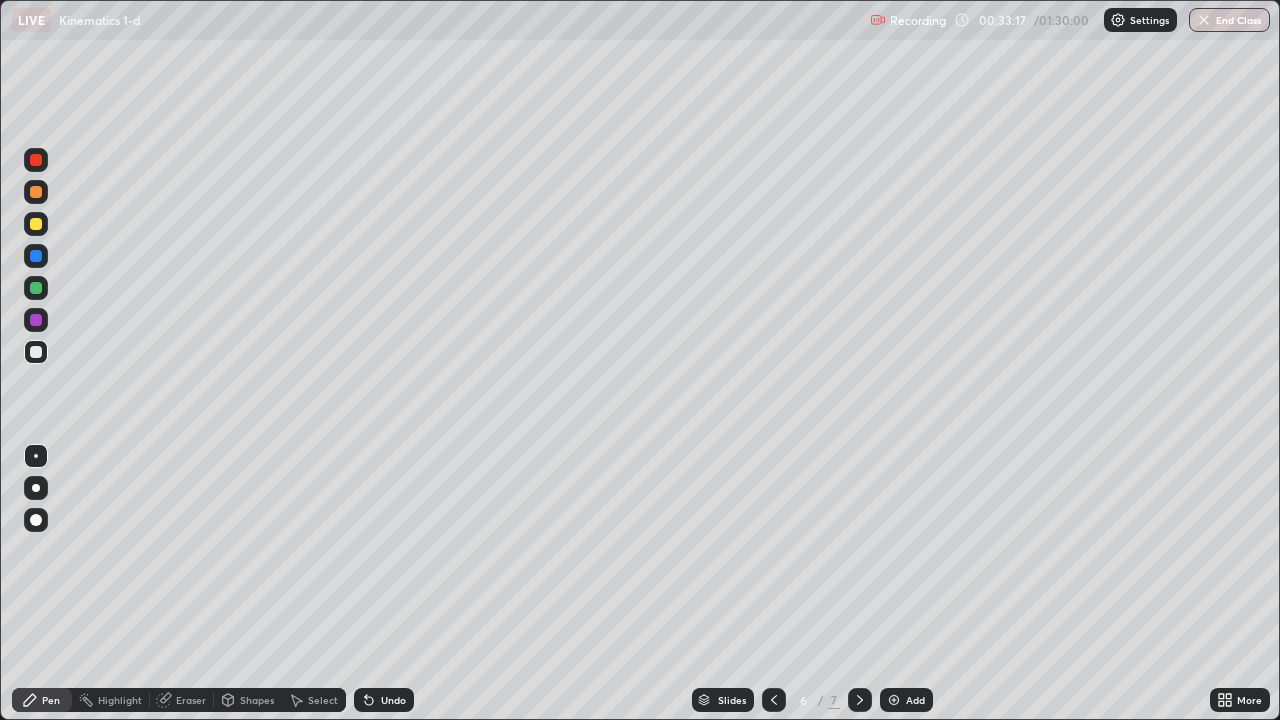 click 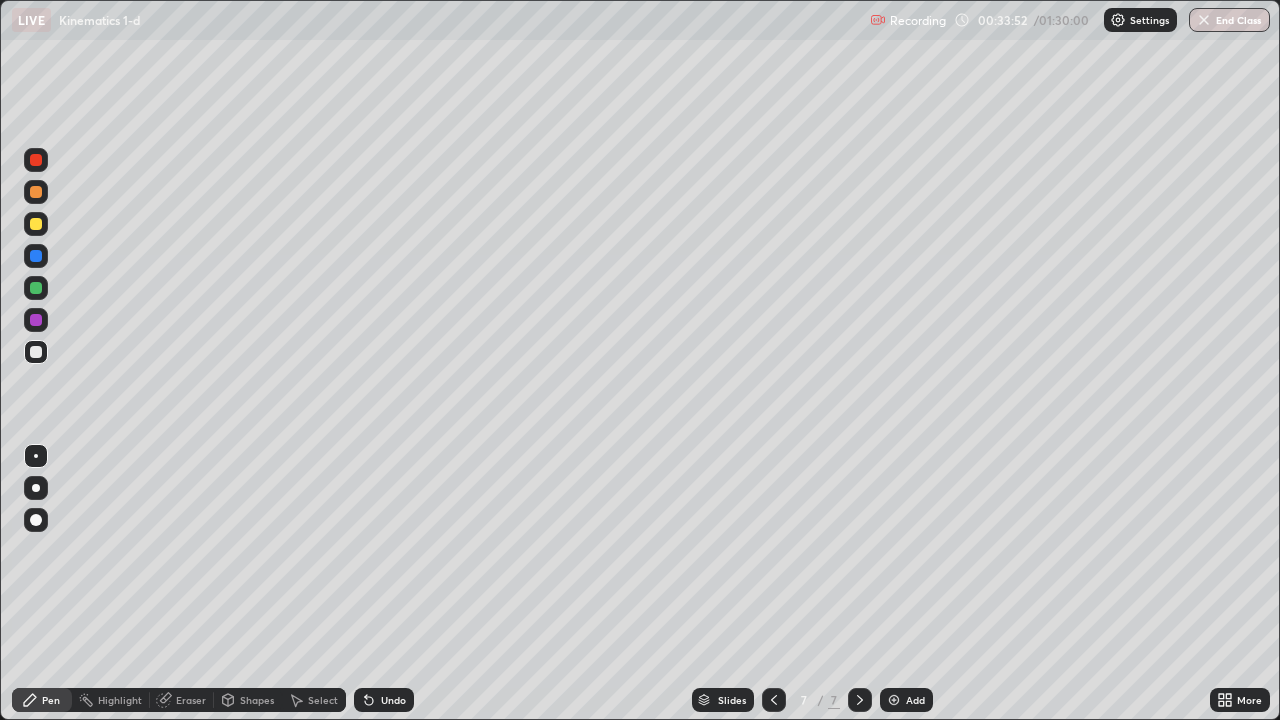 click on "Eraser" at bounding box center [191, 700] 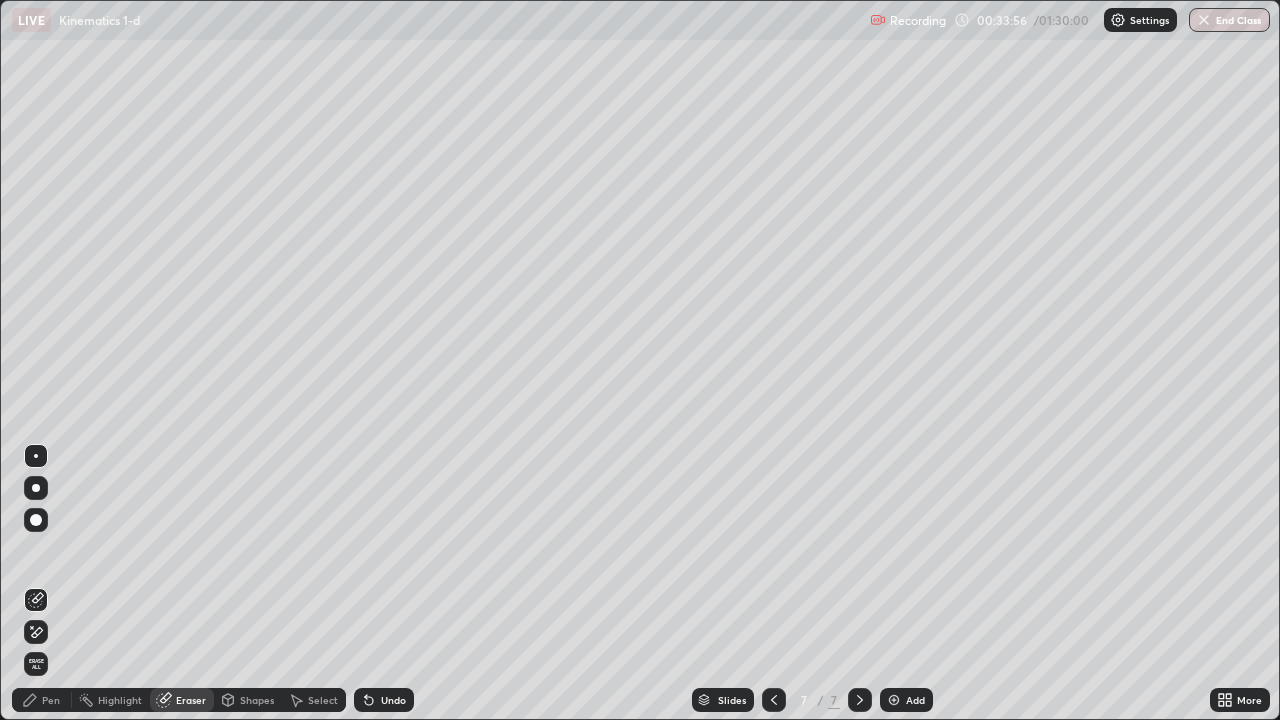 click on "Pen" at bounding box center (42, 700) 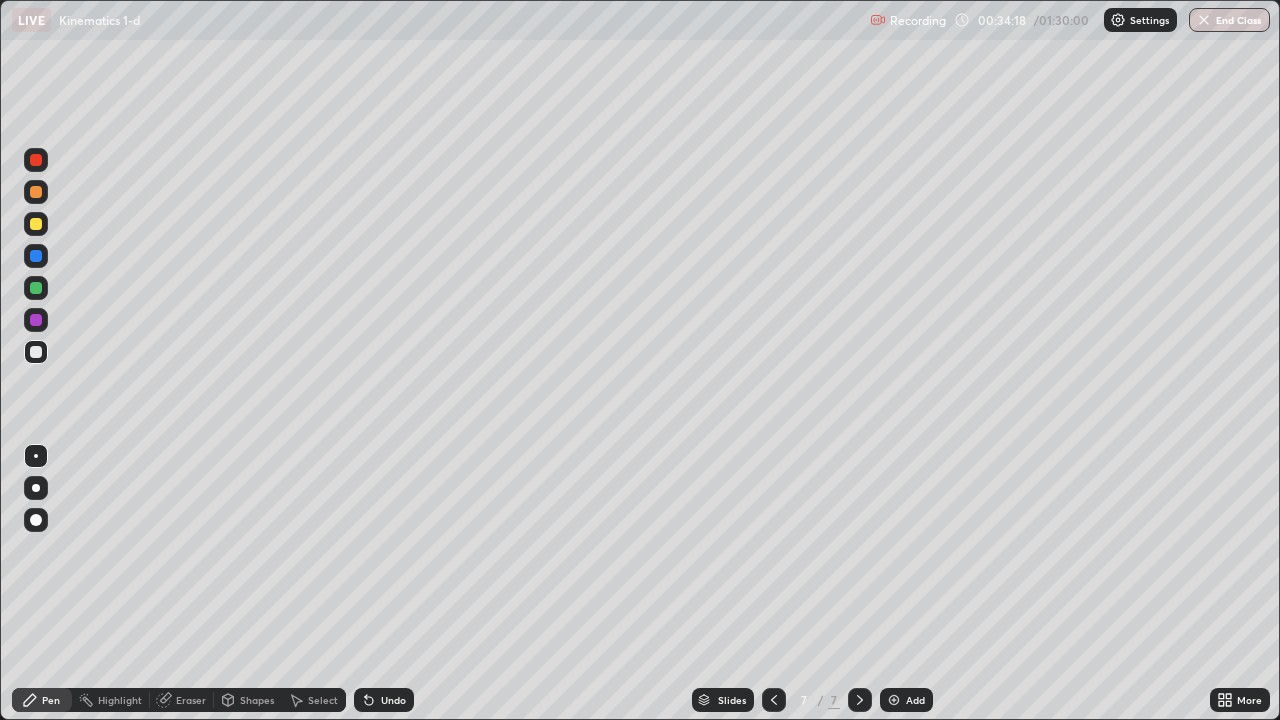 click on "Undo" at bounding box center (393, 700) 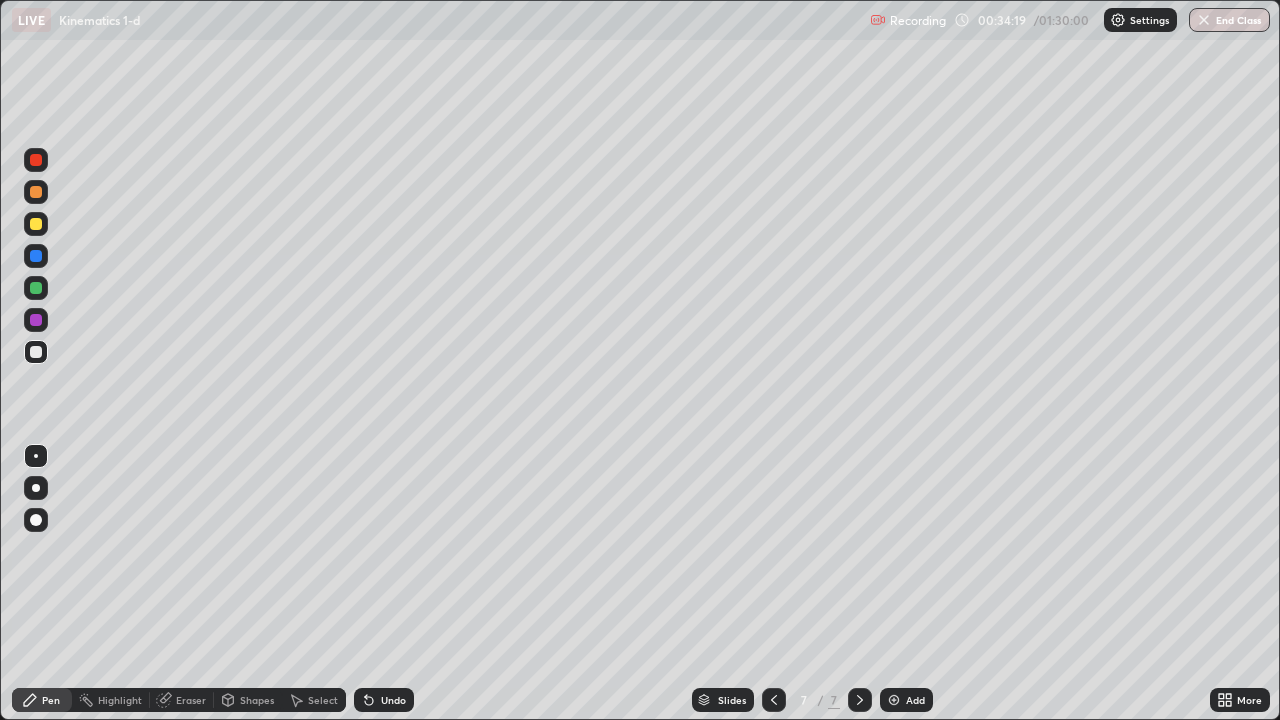 click on "Undo" at bounding box center [393, 700] 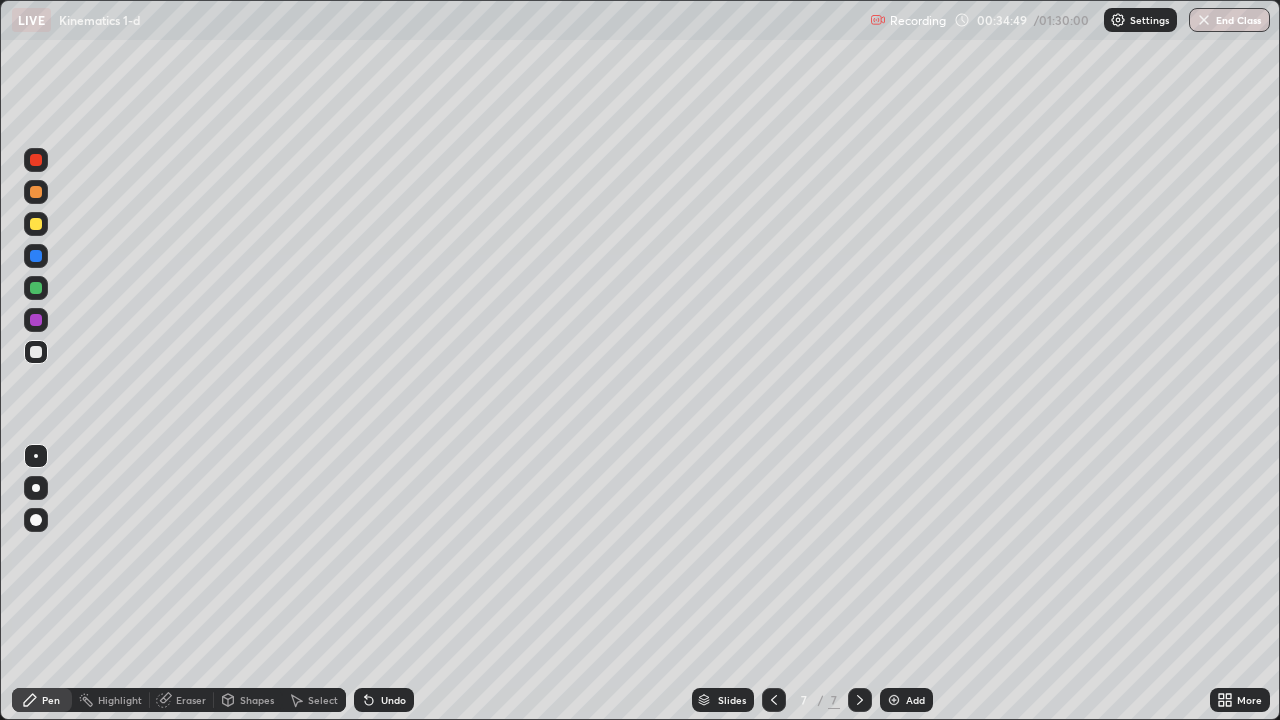 click on "Undo" at bounding box center (393, 700) 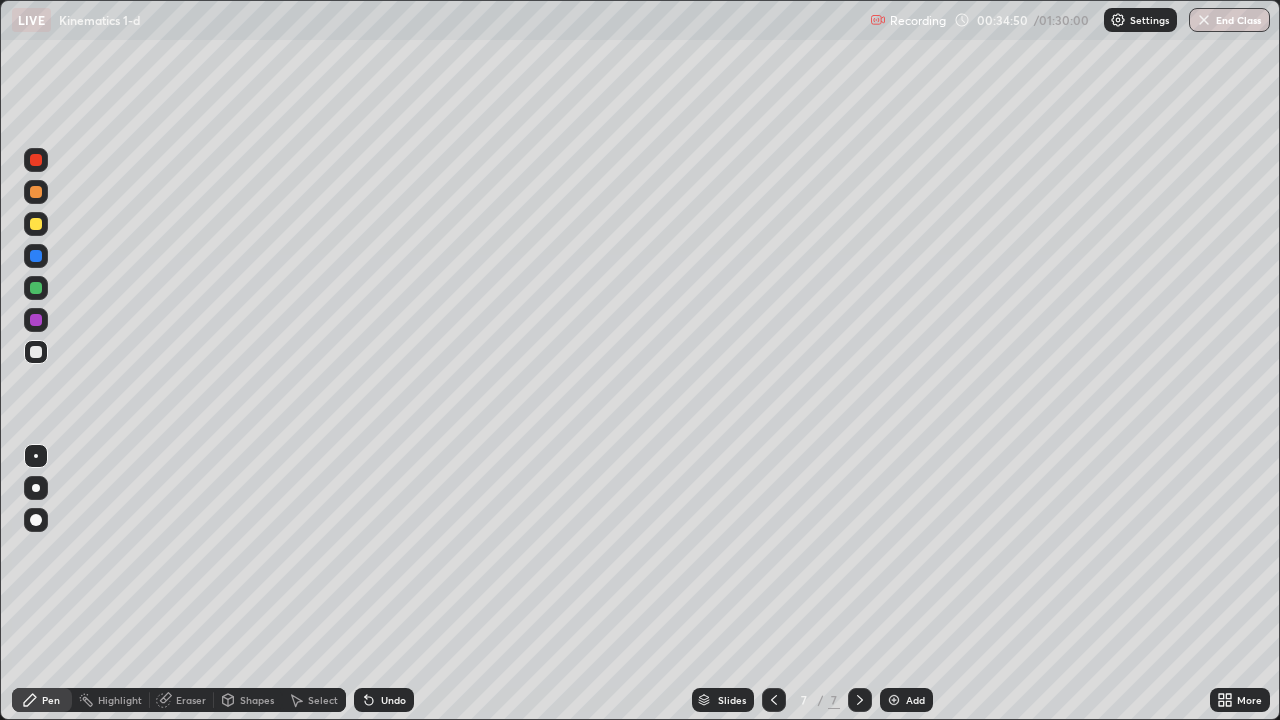 click on "Undo" at bounding box center [384, 700] 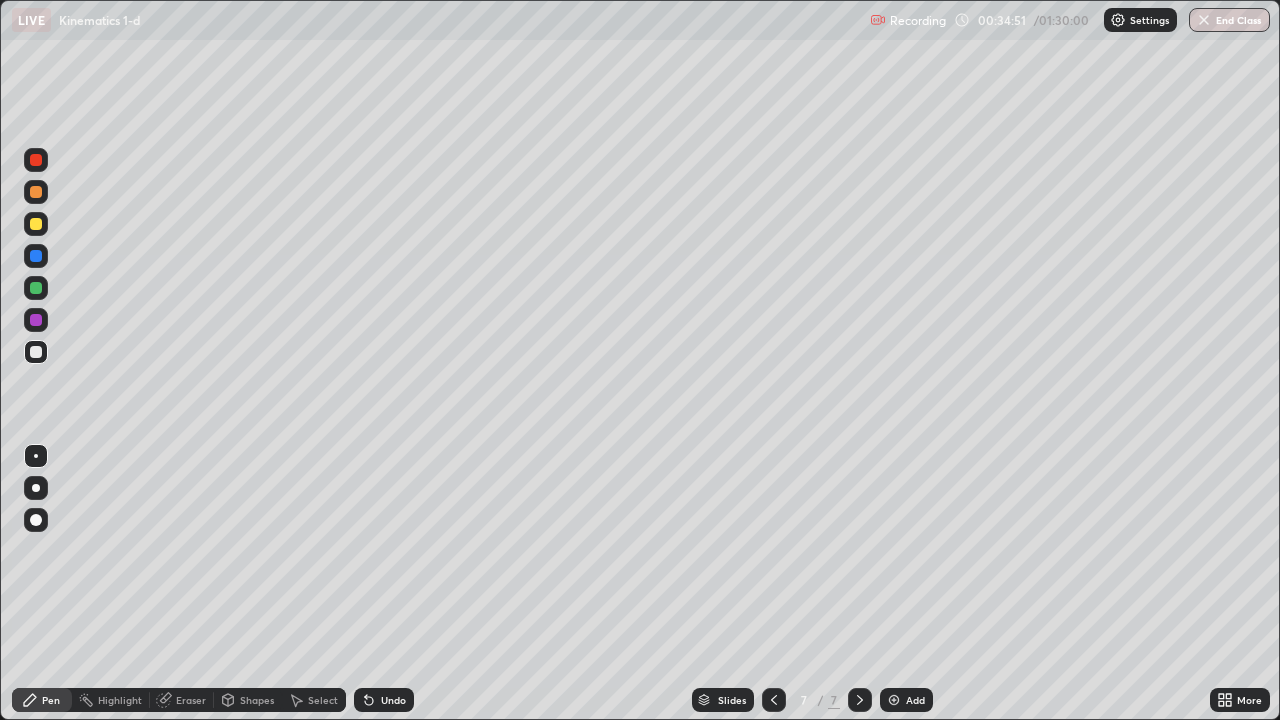 click on "Undo" at bounding box center (384, 700) 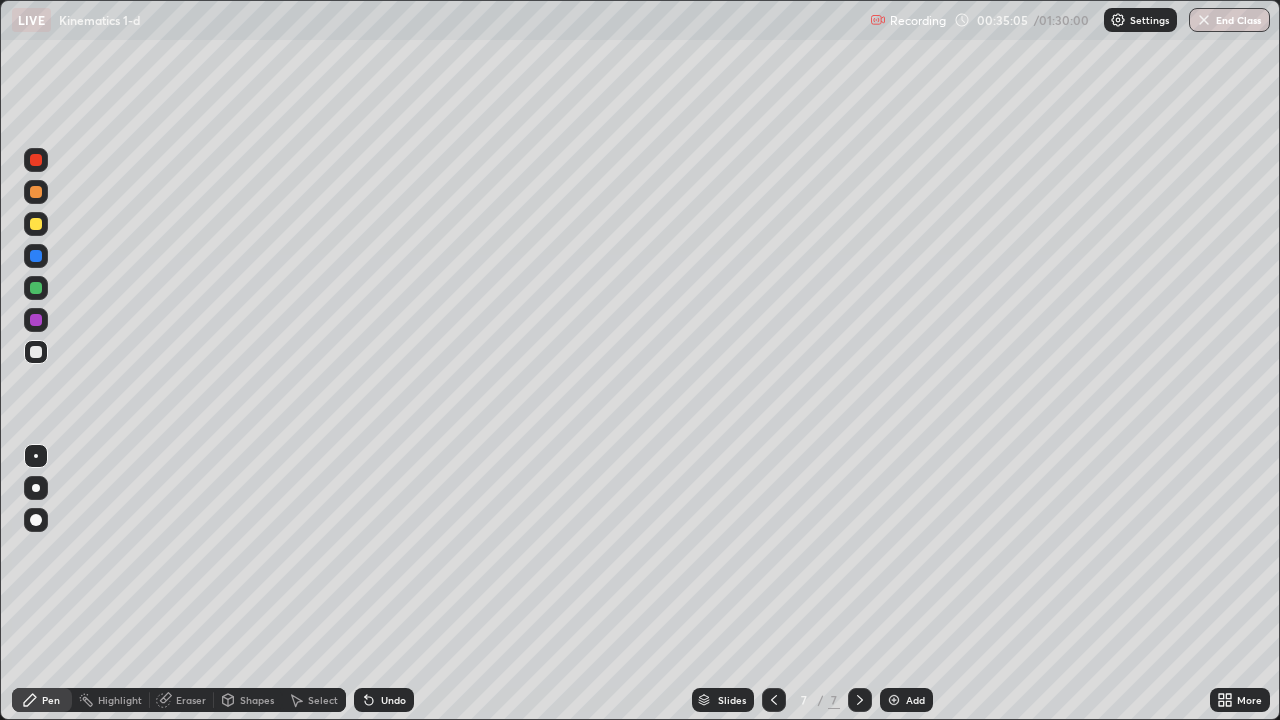 click on "Undo" at bounding box center (393, 700) 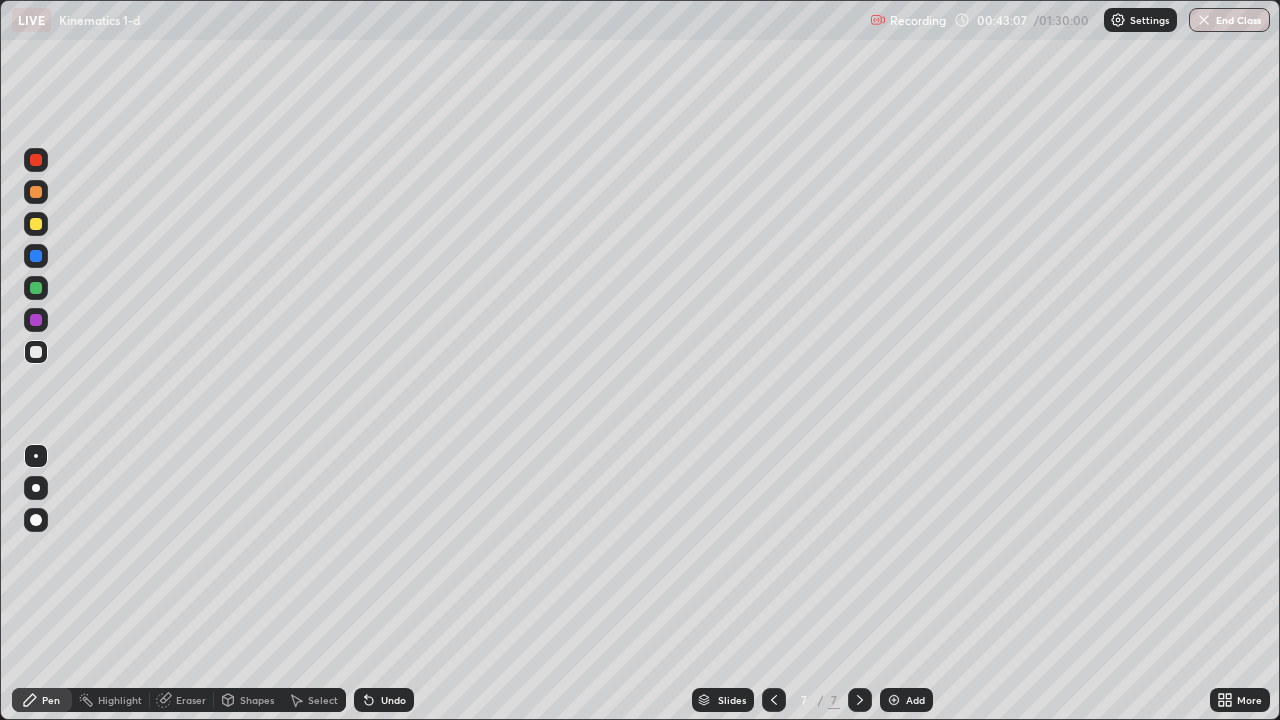 click on "Add" at bounding box center [906, 700] 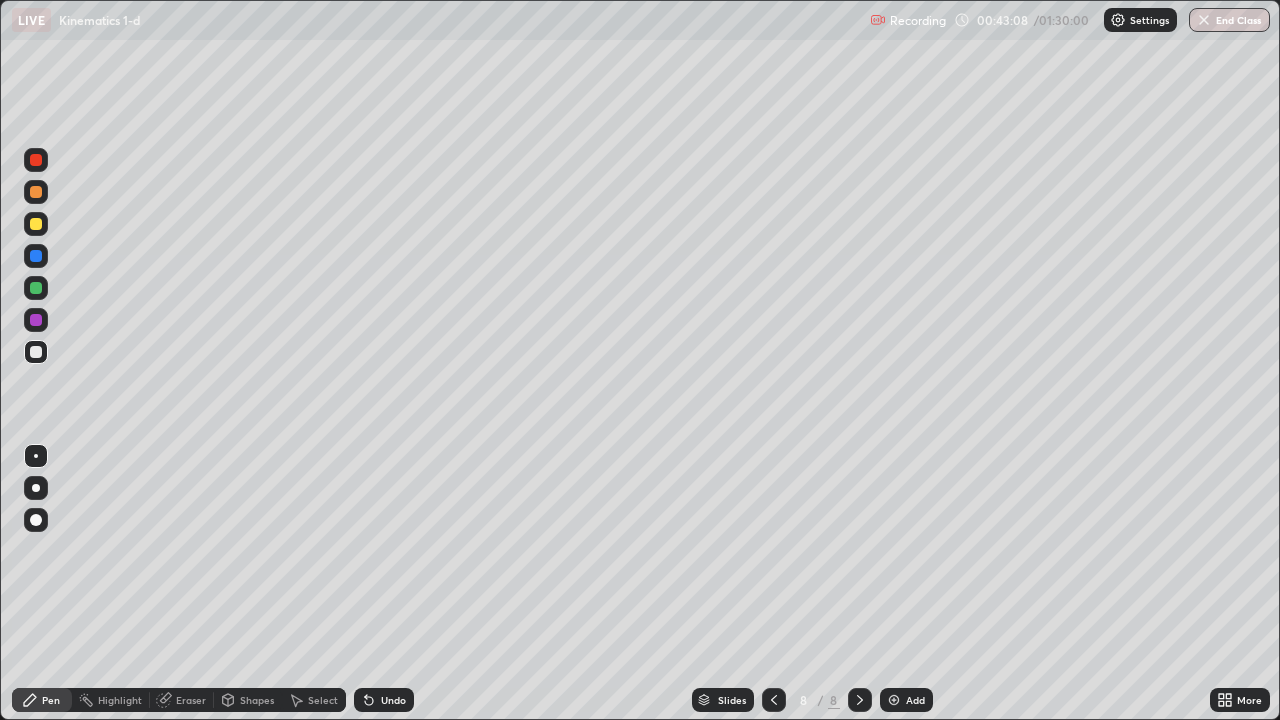 click on "Shapes" at bounding box center [248, 700] 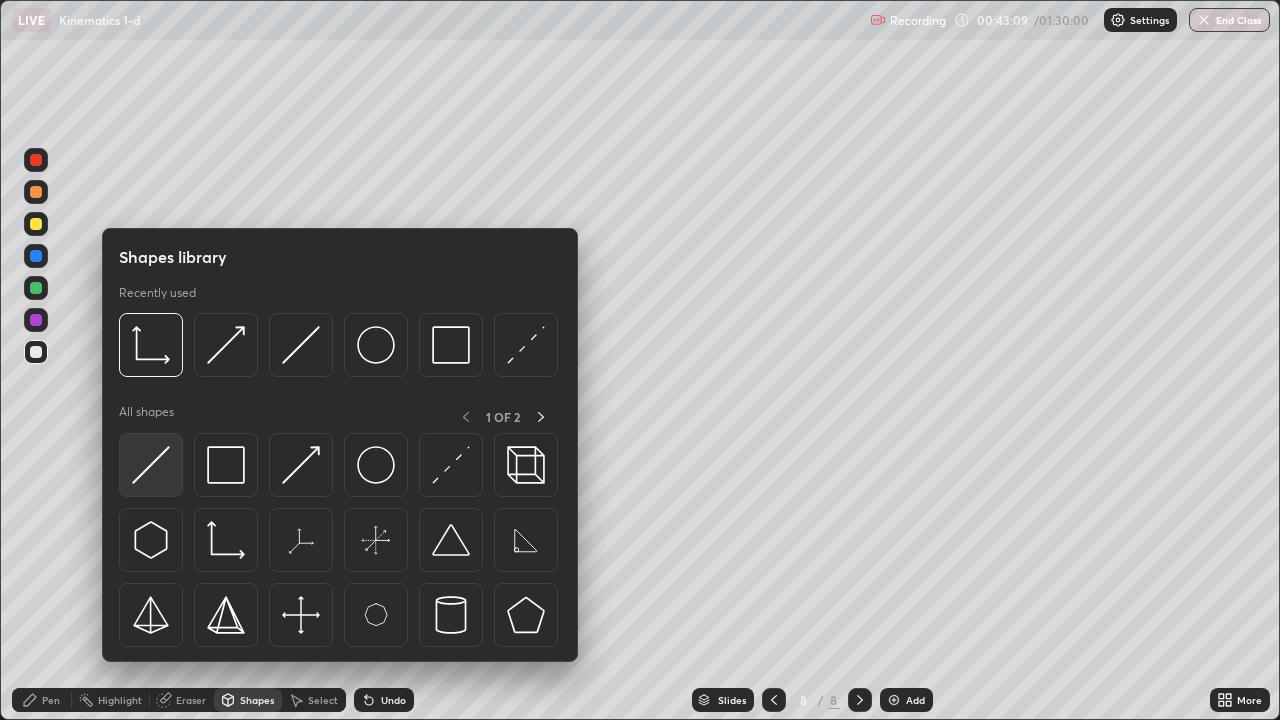 click at bounding box center (151, 465) 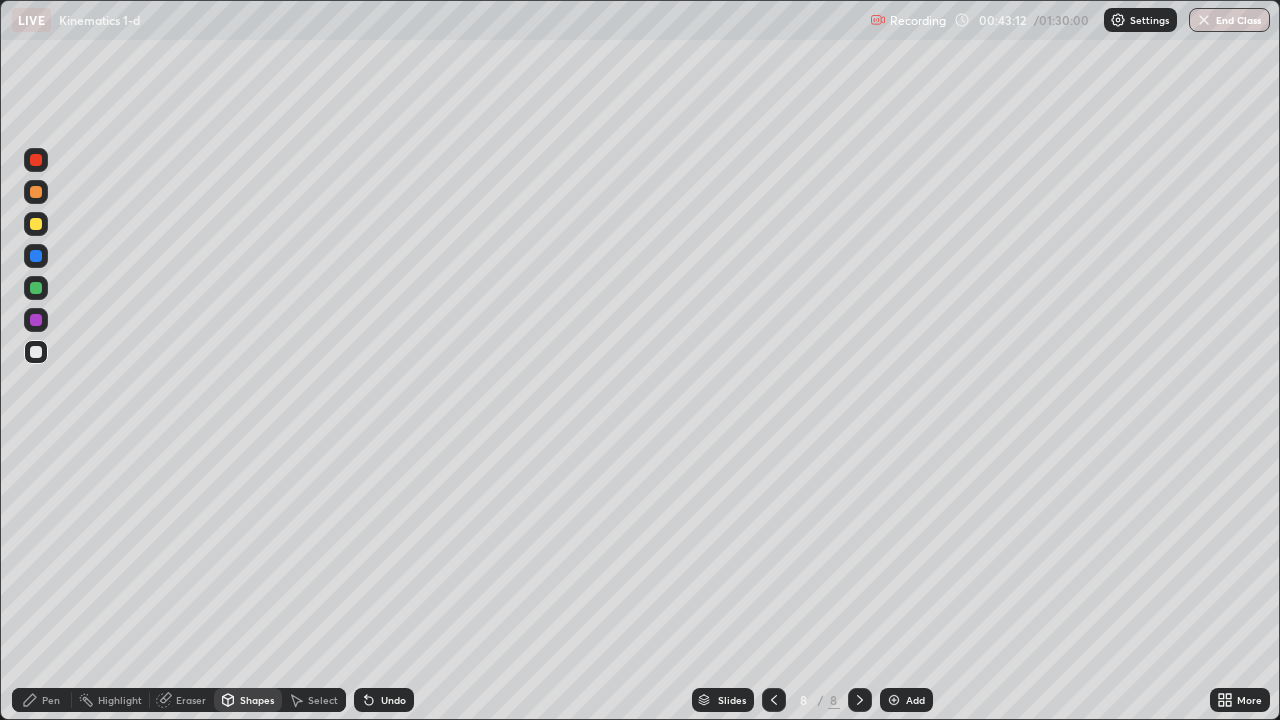 click at bounding box center (36, 224) 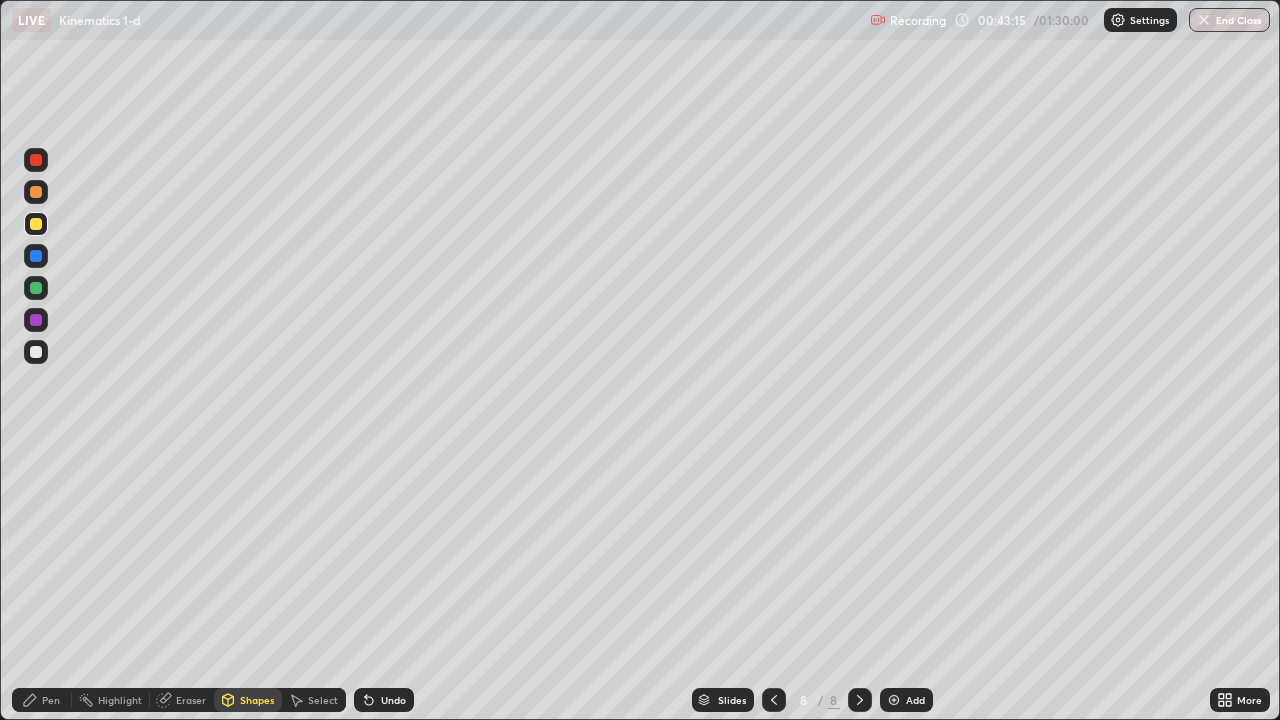 click on "Undo" at bounding box center [393, 700] 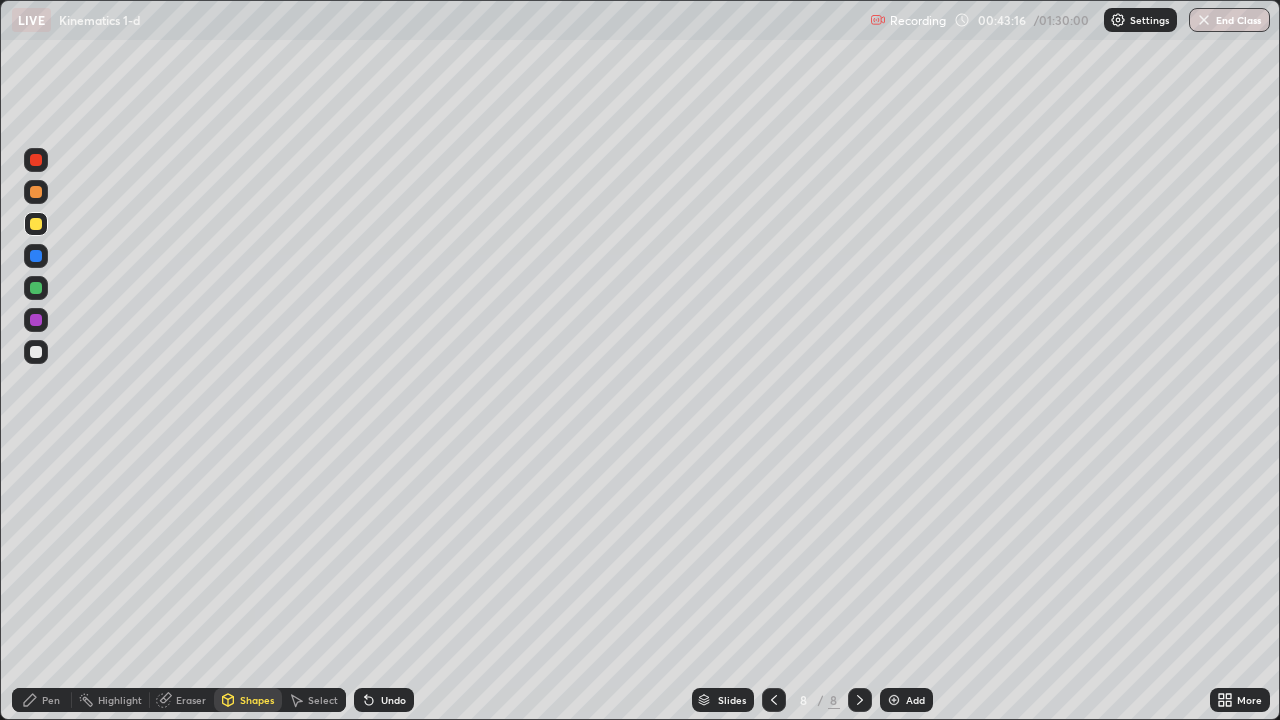 click on "Pen" at bounding box center (42, 700) 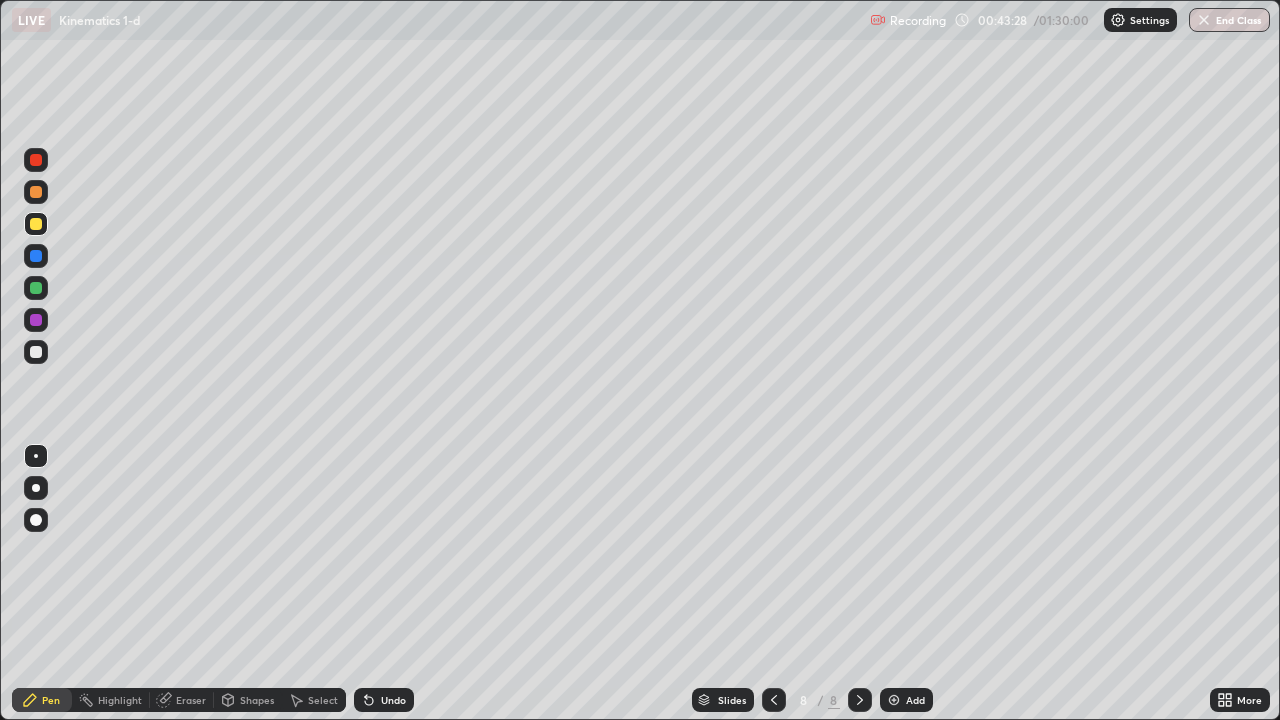 click on "Undo" at bounding box center [393, 700] 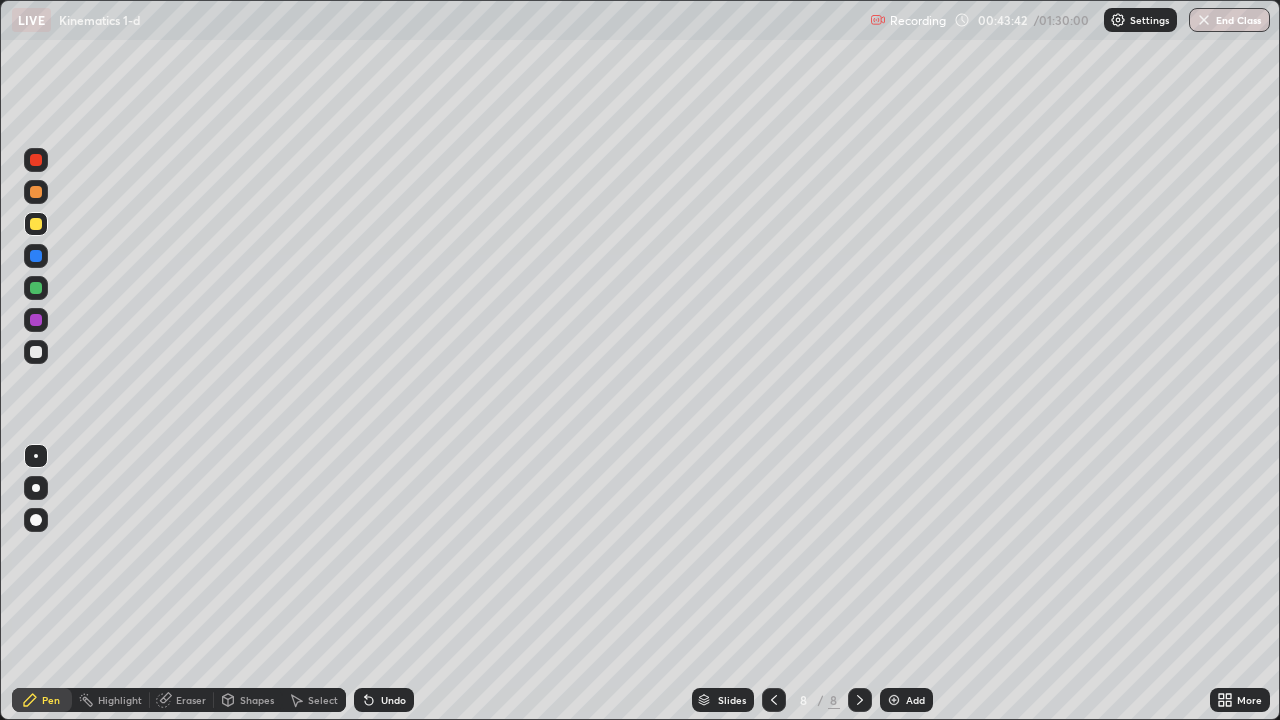 click at bounding box center [36, 352] 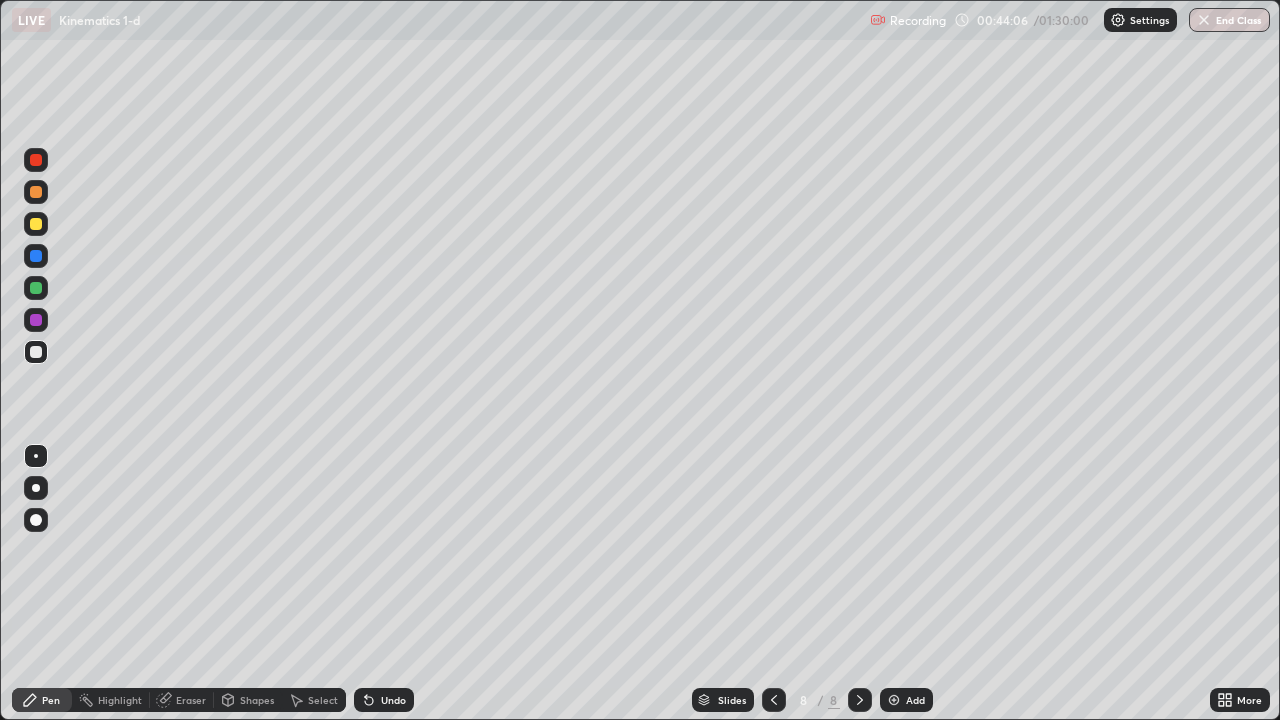 click on "Undo" at bounding box center [393, 700] 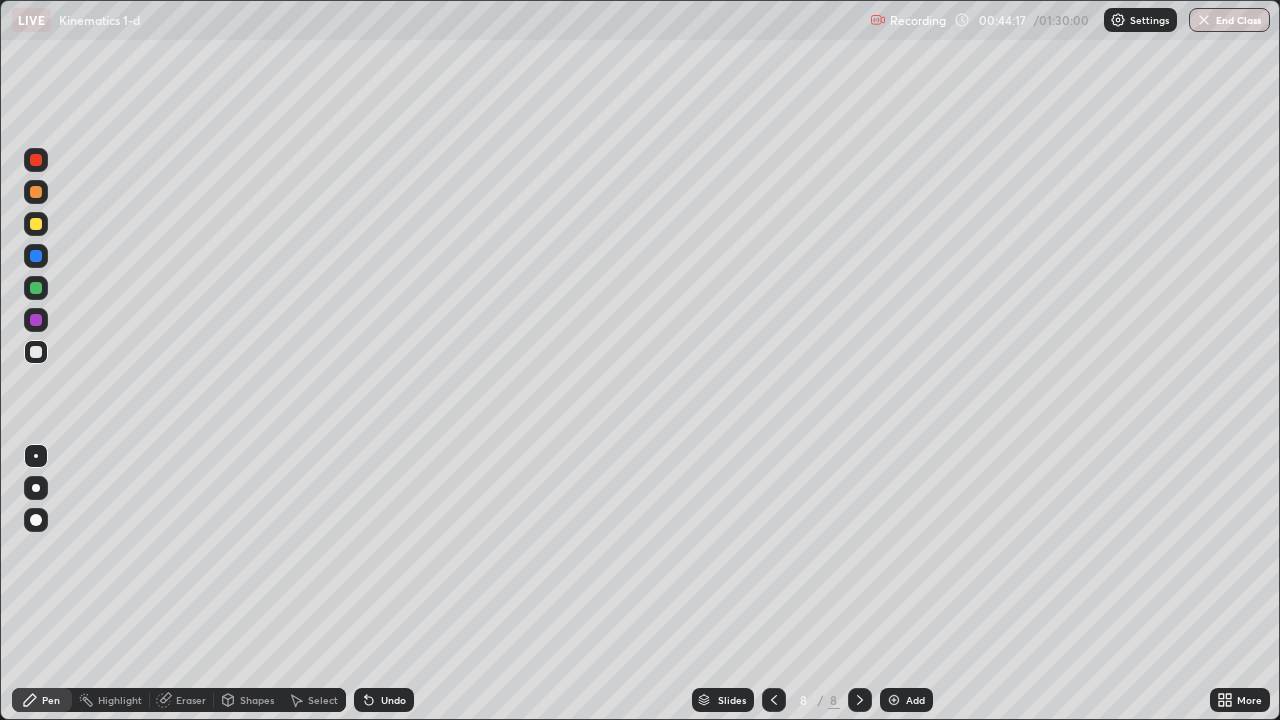 click at bounding box center (36, 288) 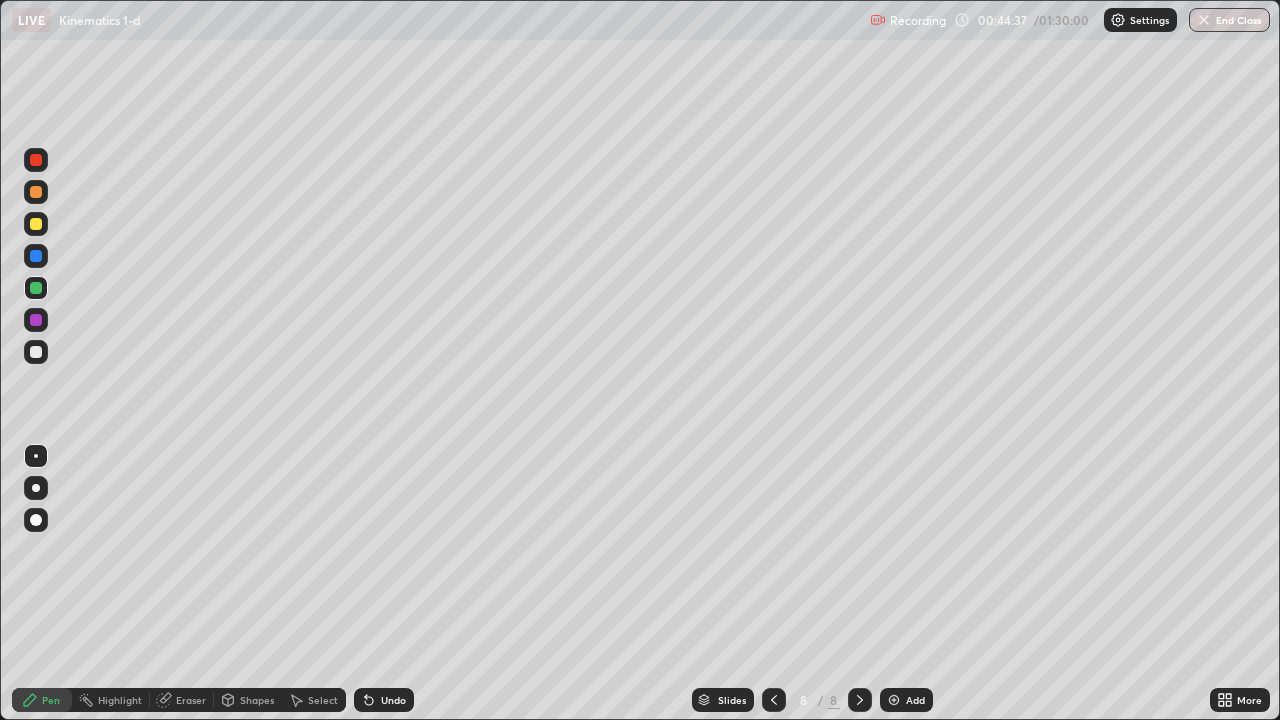 click at bounding box center (36, 352) 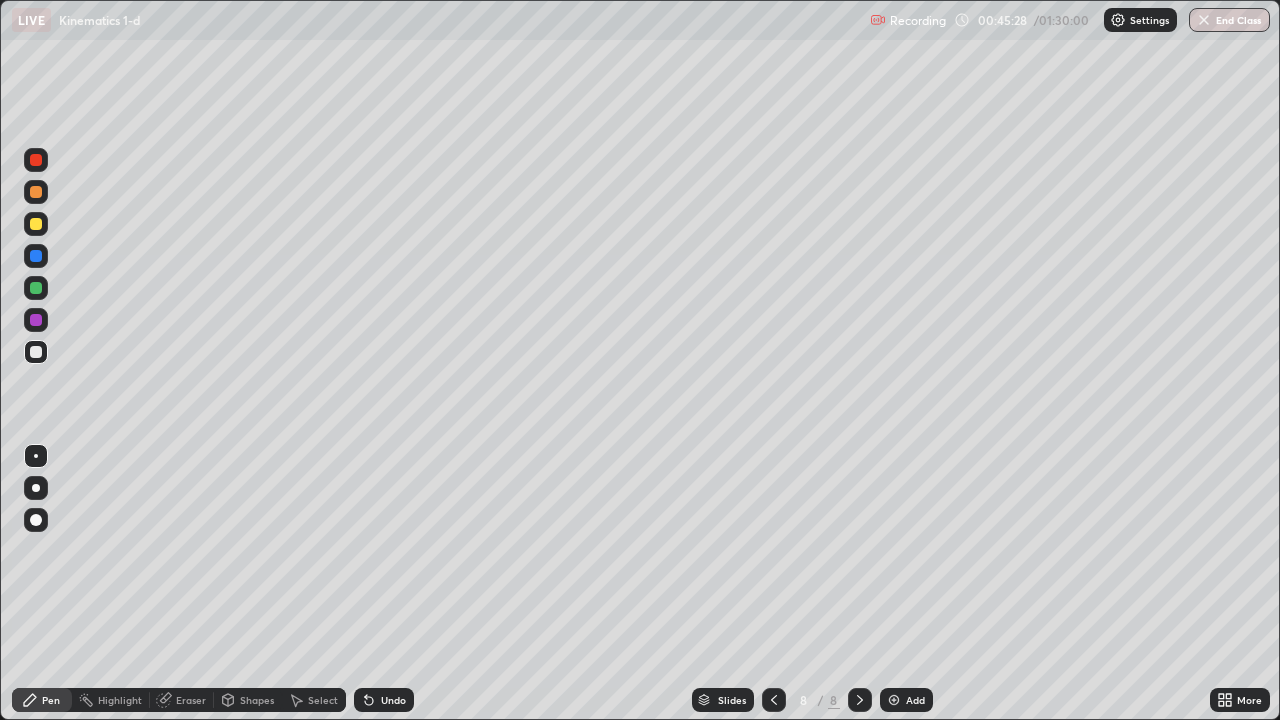 click on "Undo" at bounding box center [393, 700] 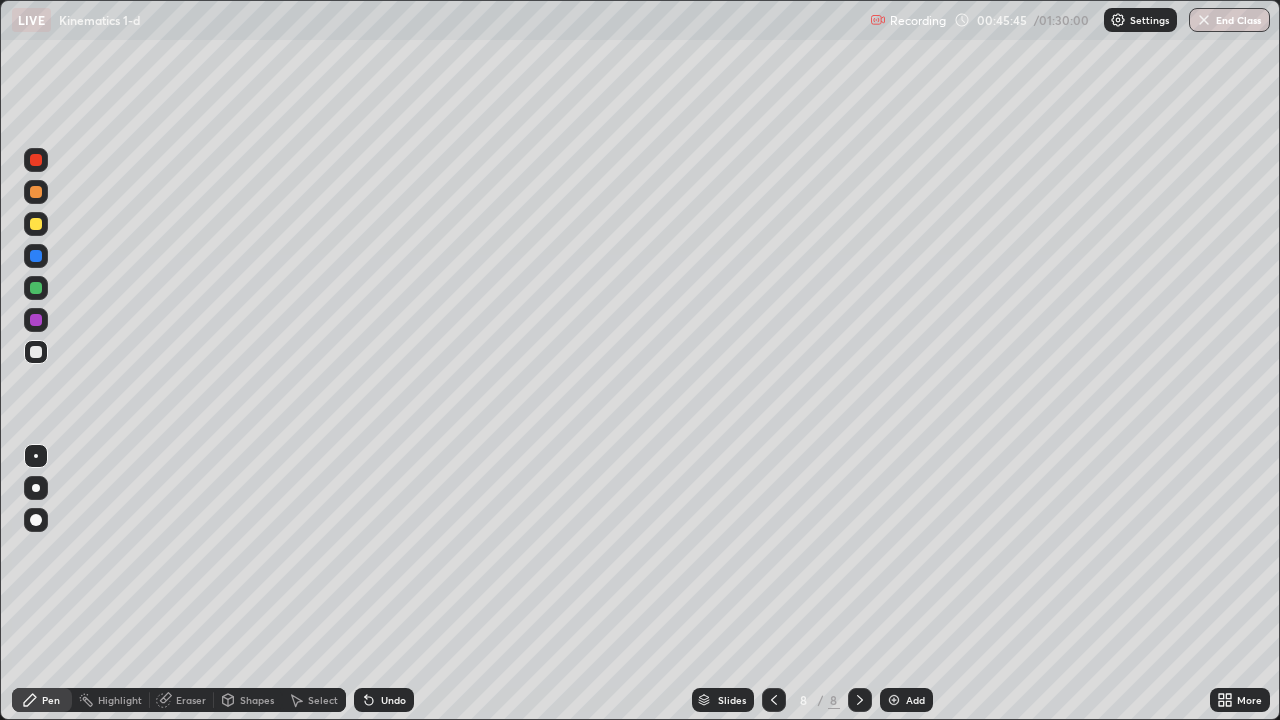 click on "Undo" at bounding box center (384, 700) 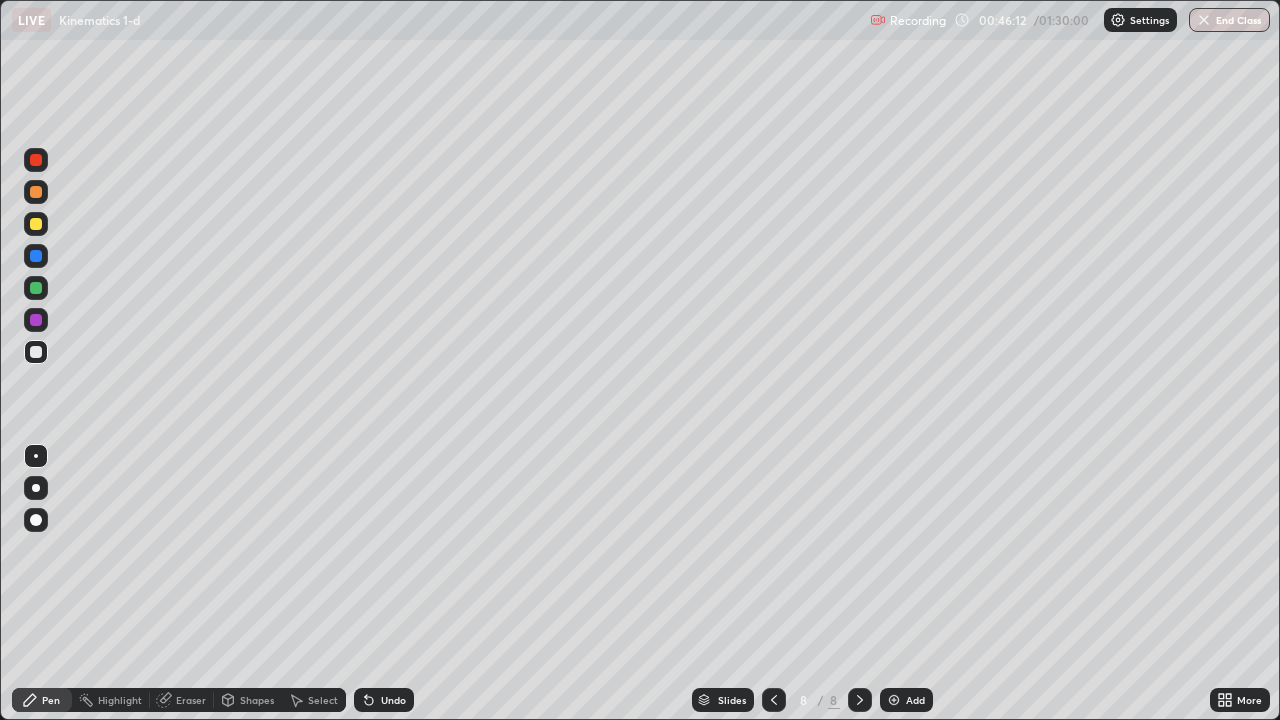 click on "Undo" at bounding box center (384, 700) 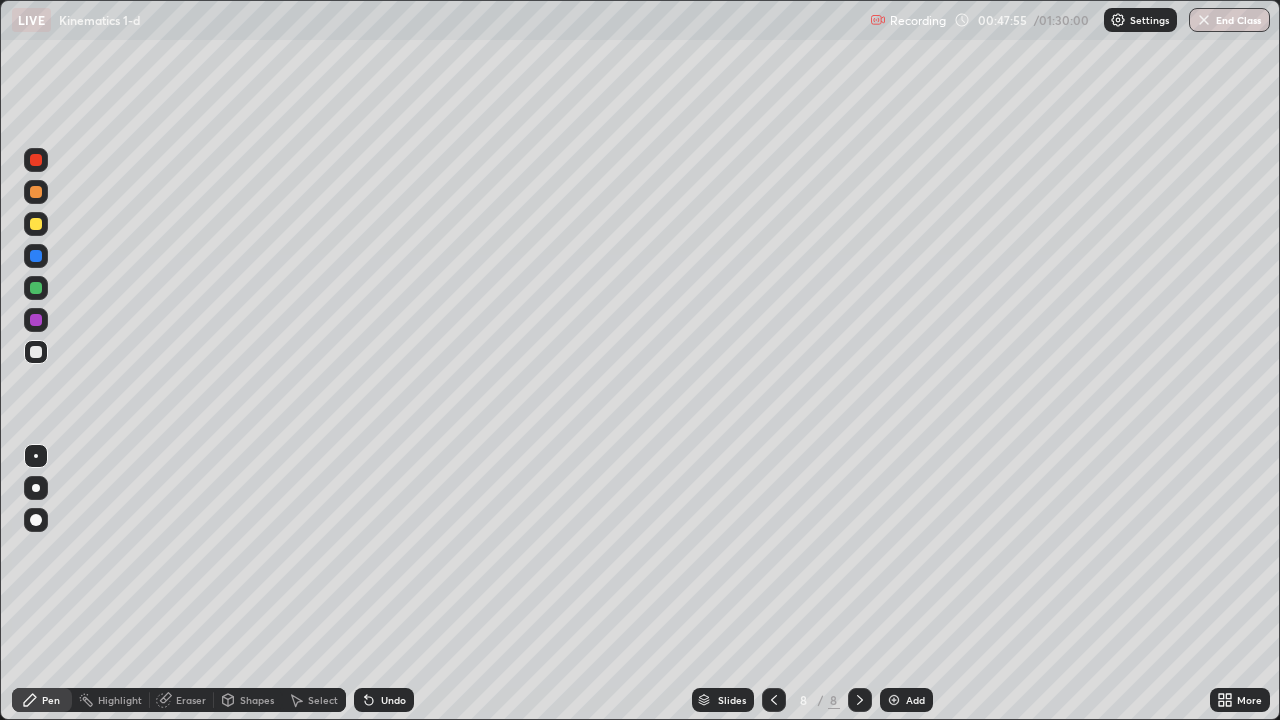 click on "Undo" at bounding box center (384, 700) 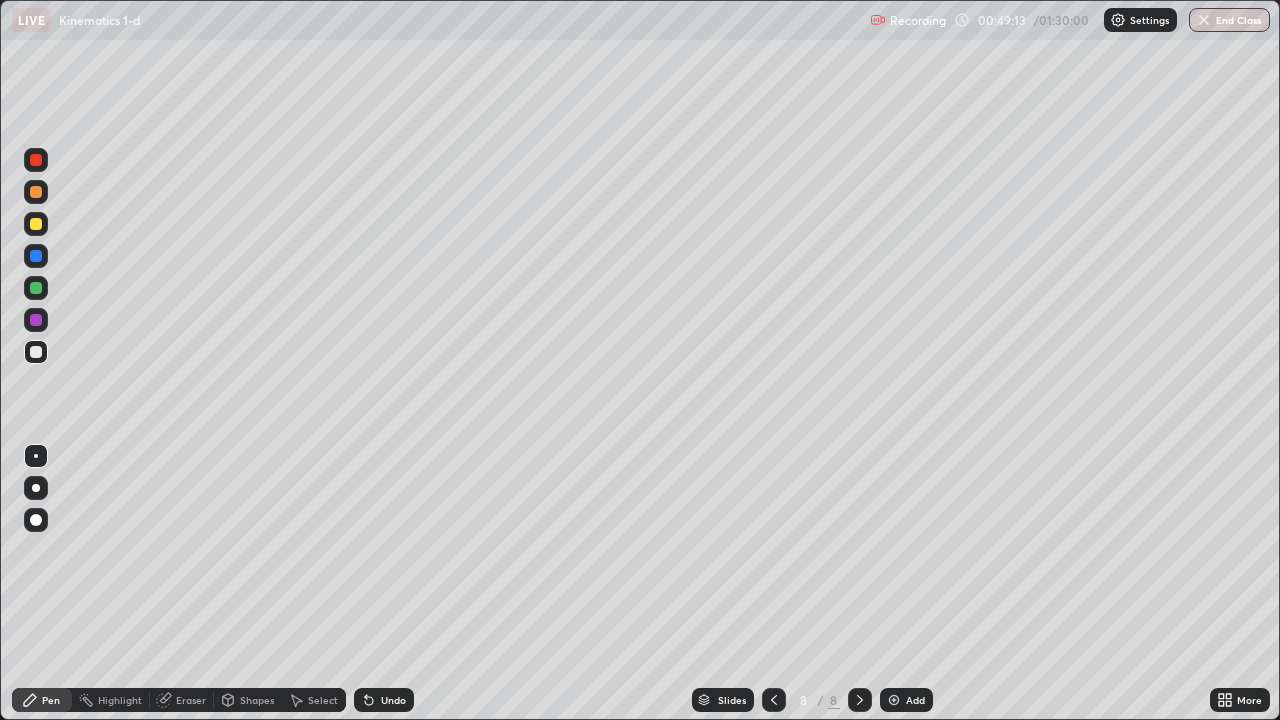 click on "Add" at bounding box center (906, 700) 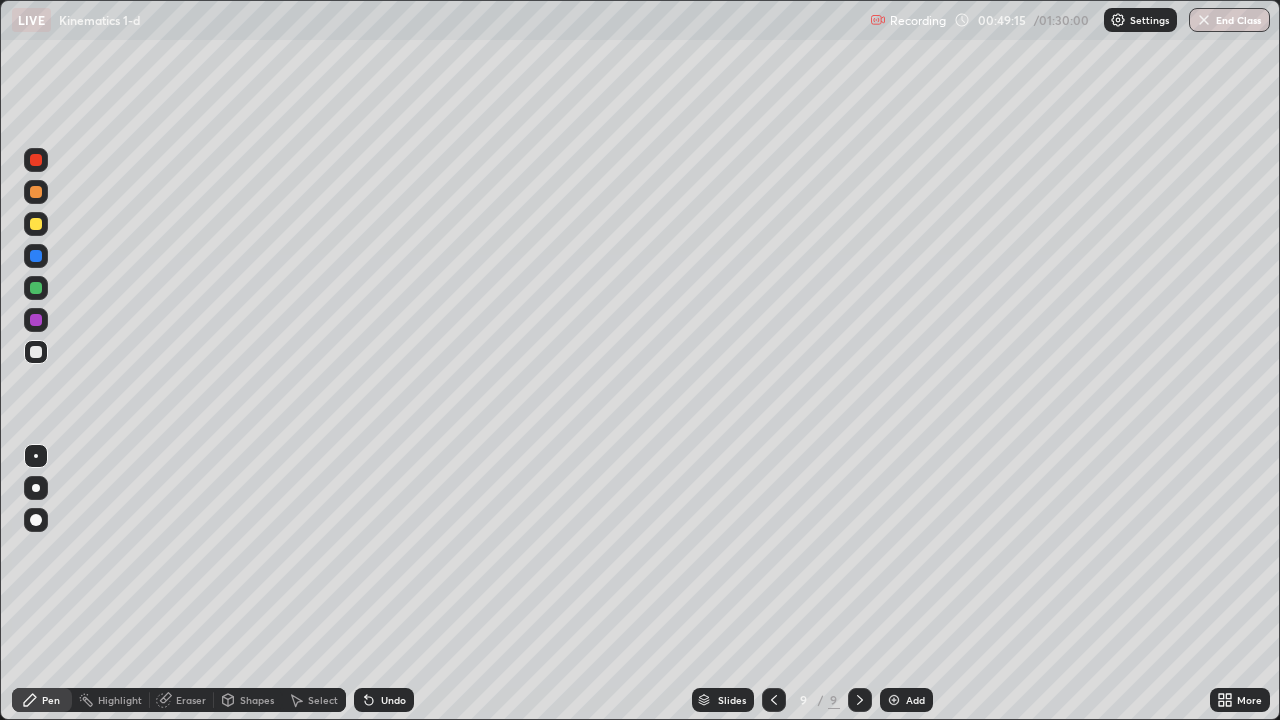 click 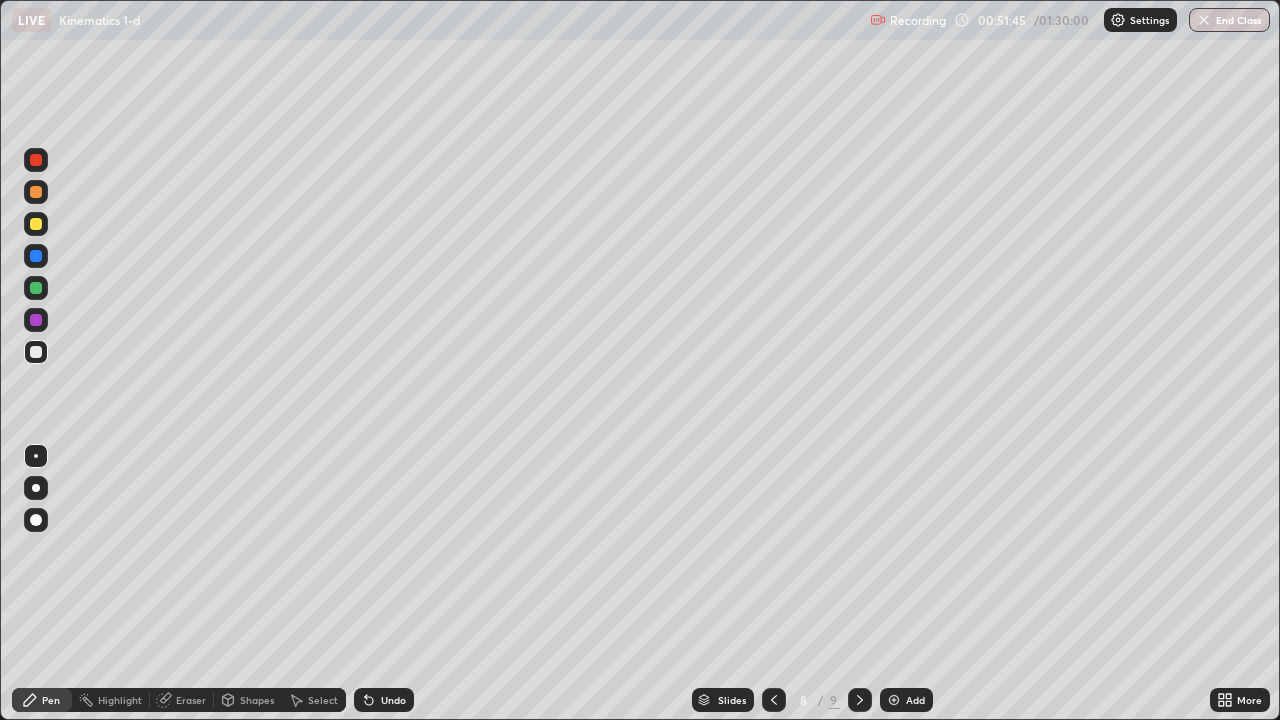 click 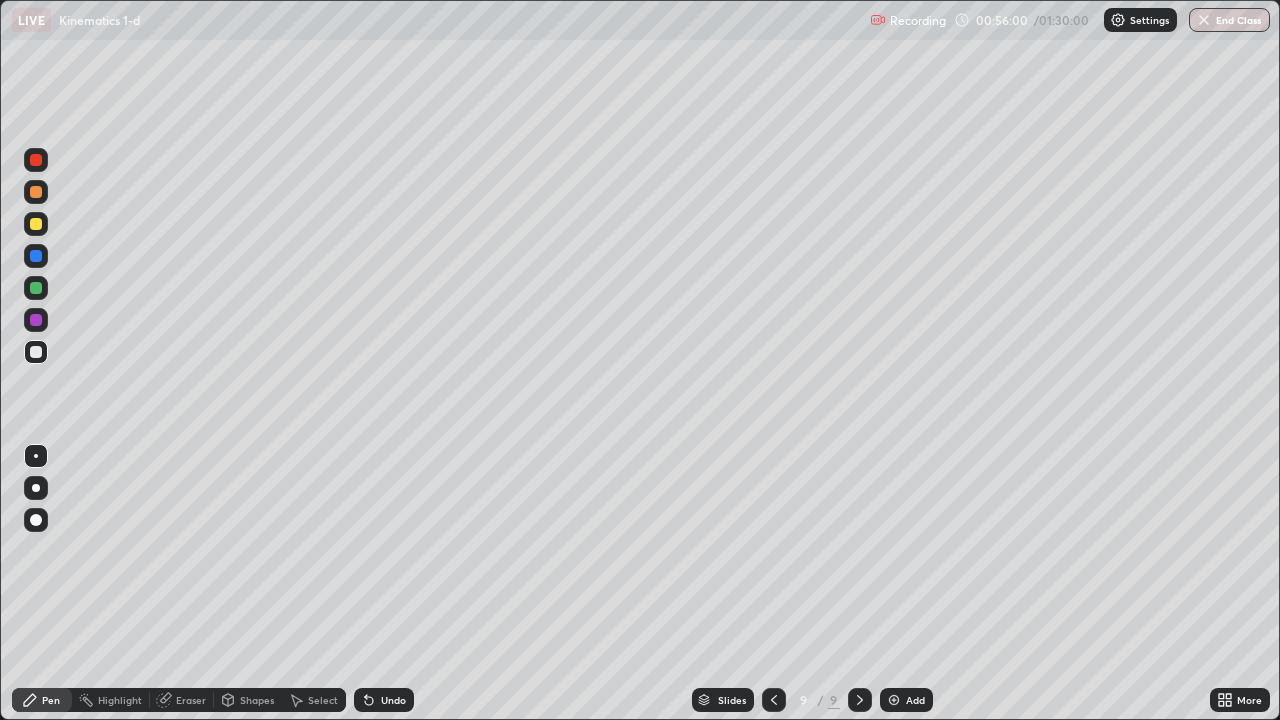 click on "Shapes" at bounding box center [248, 700] 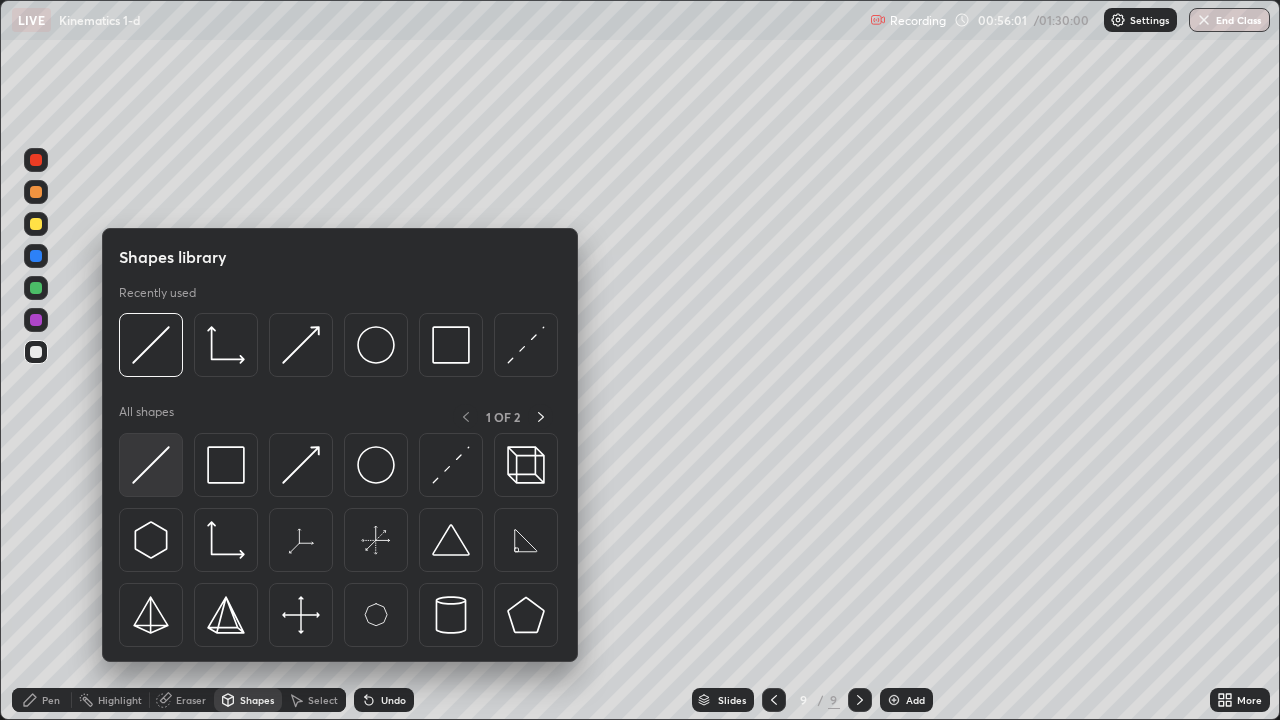 click at bounding box center [151, 465] 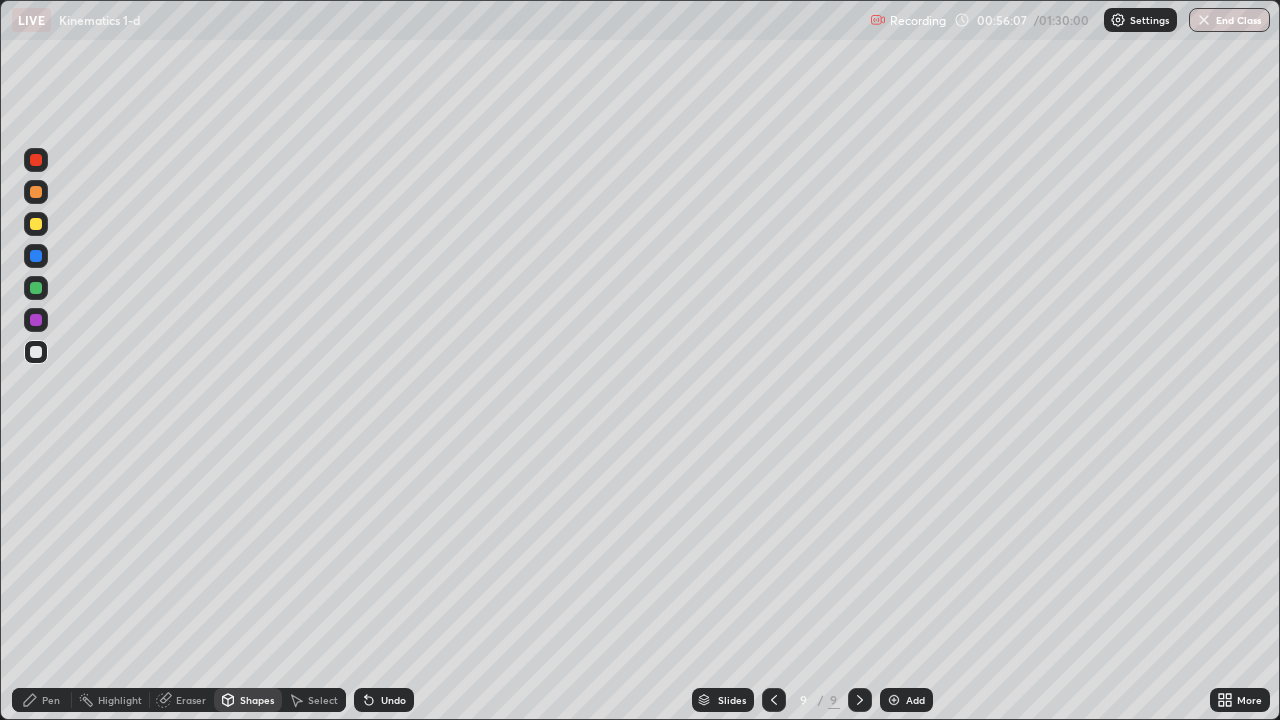 click on "Pen" at bounding box center (51, 700) 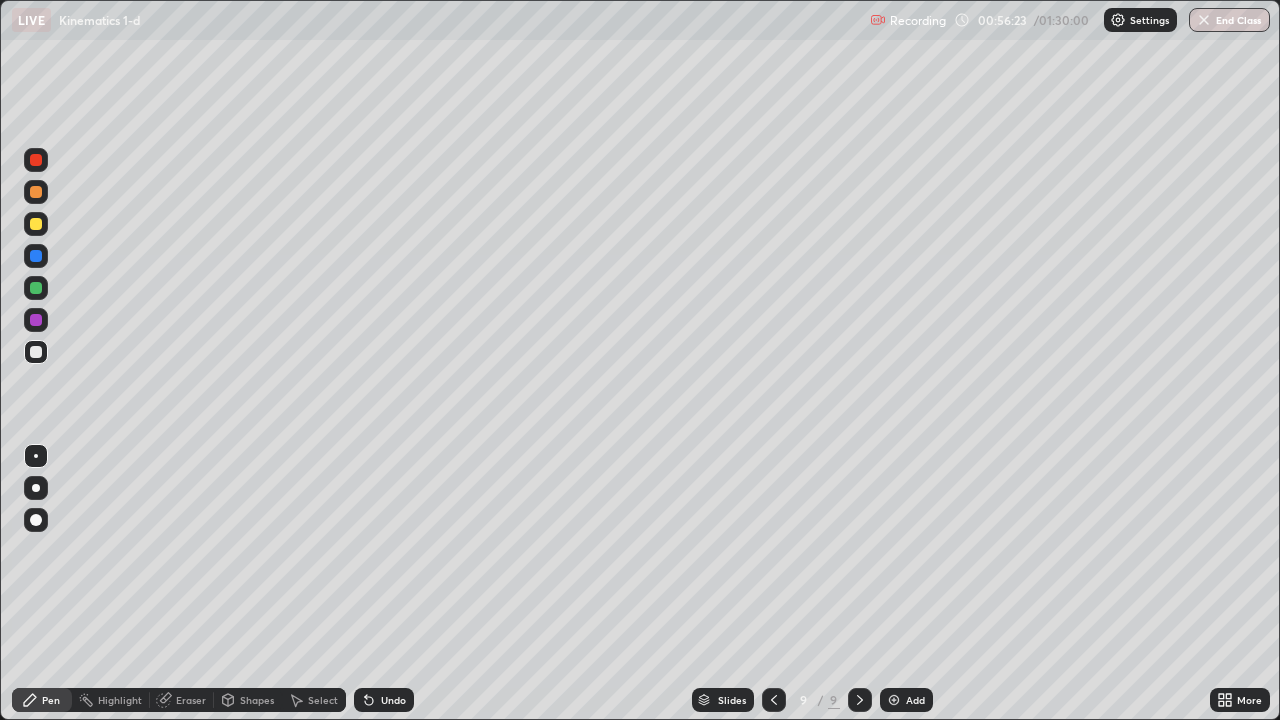 click on "Undo" at bounding box center [384, 700] 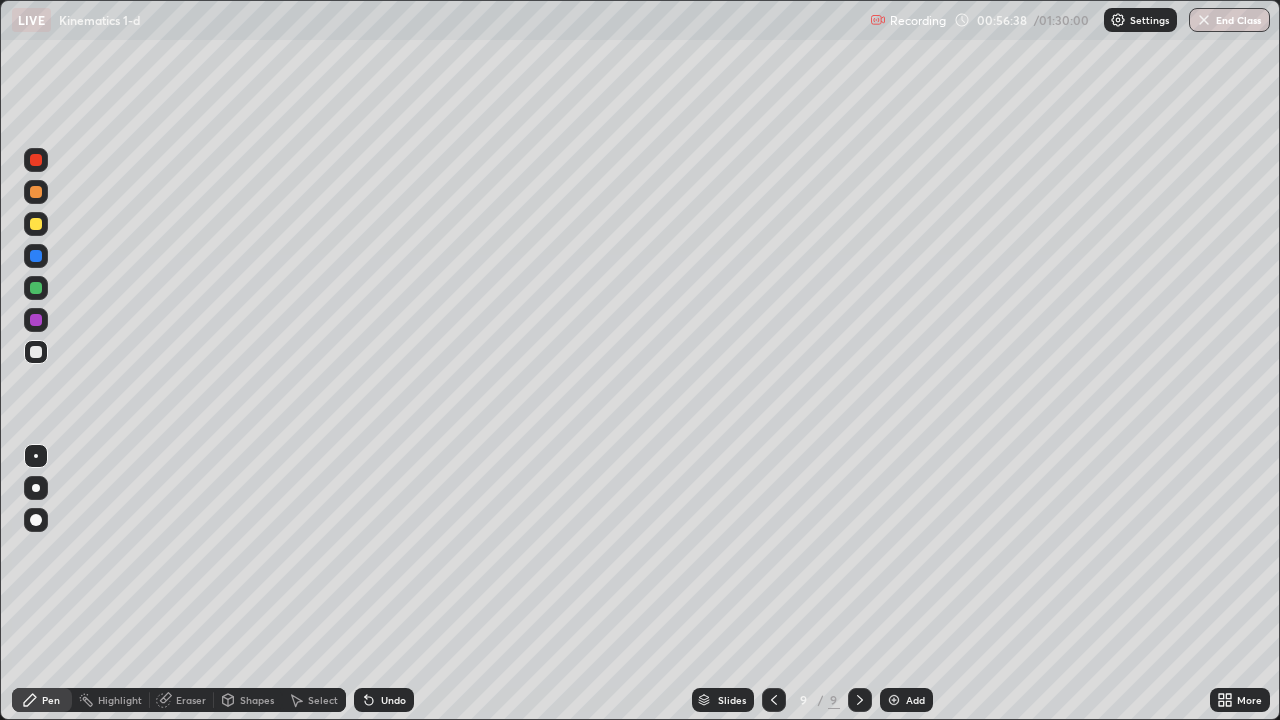 click 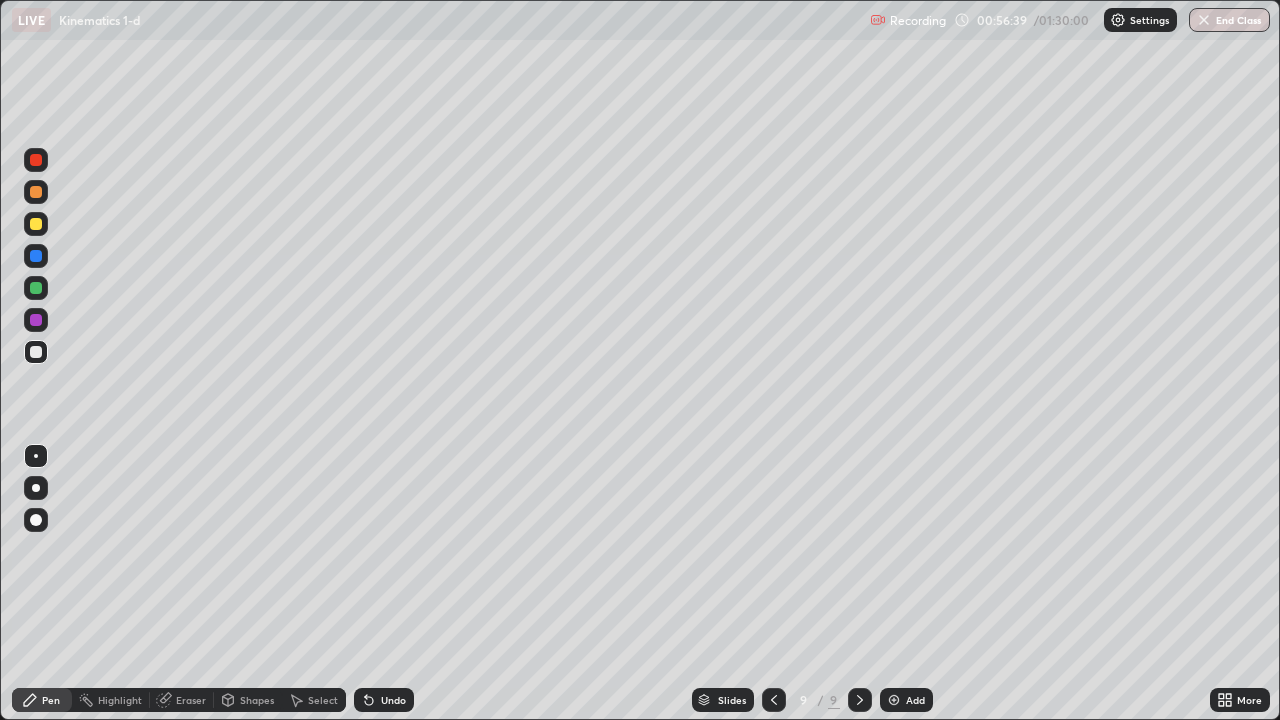 click on "Undo" at bounding box center (384, 700) 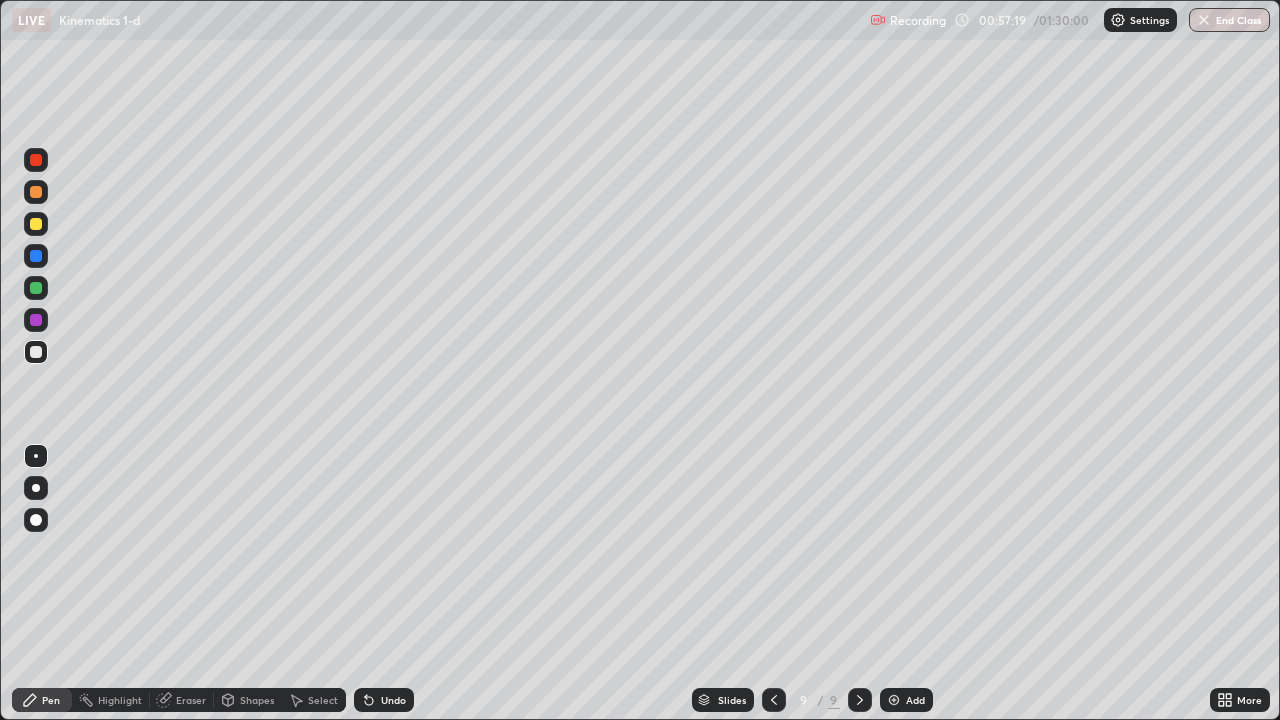 click at bounding box center [36, 224] 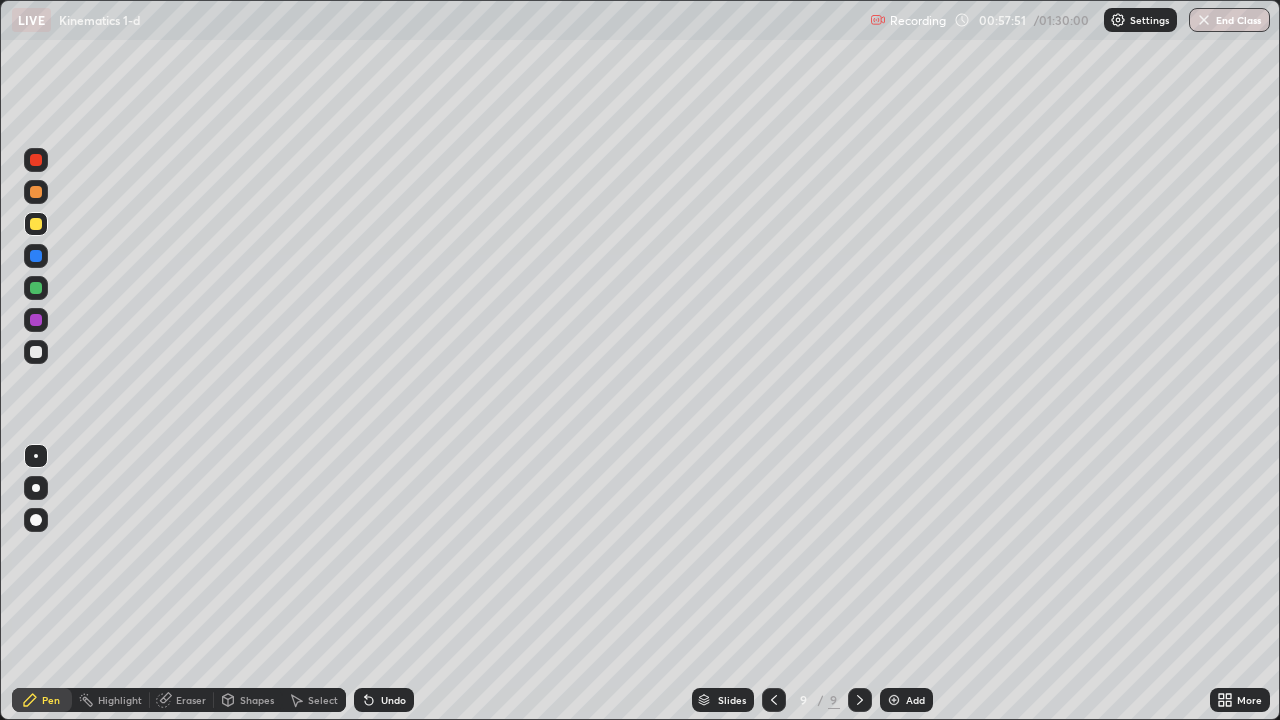 click at bounding box center (36, 352) 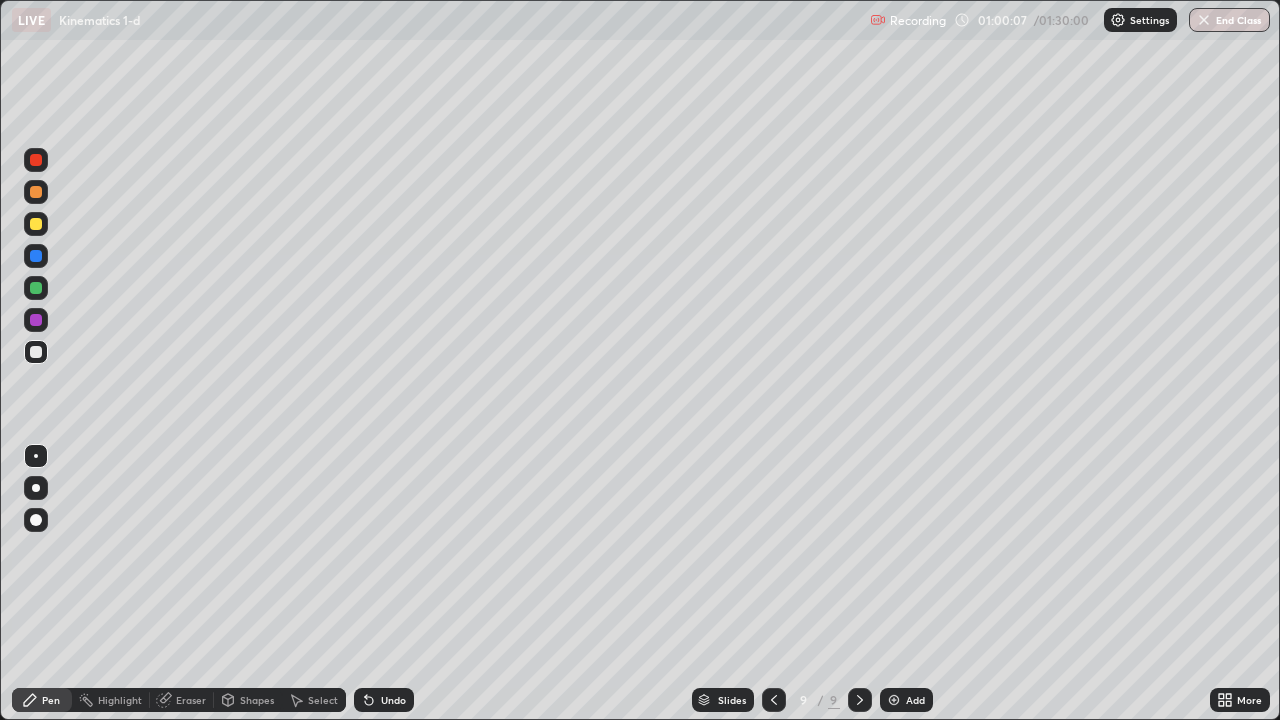 click on "Add" at bounding box center [906, 700] 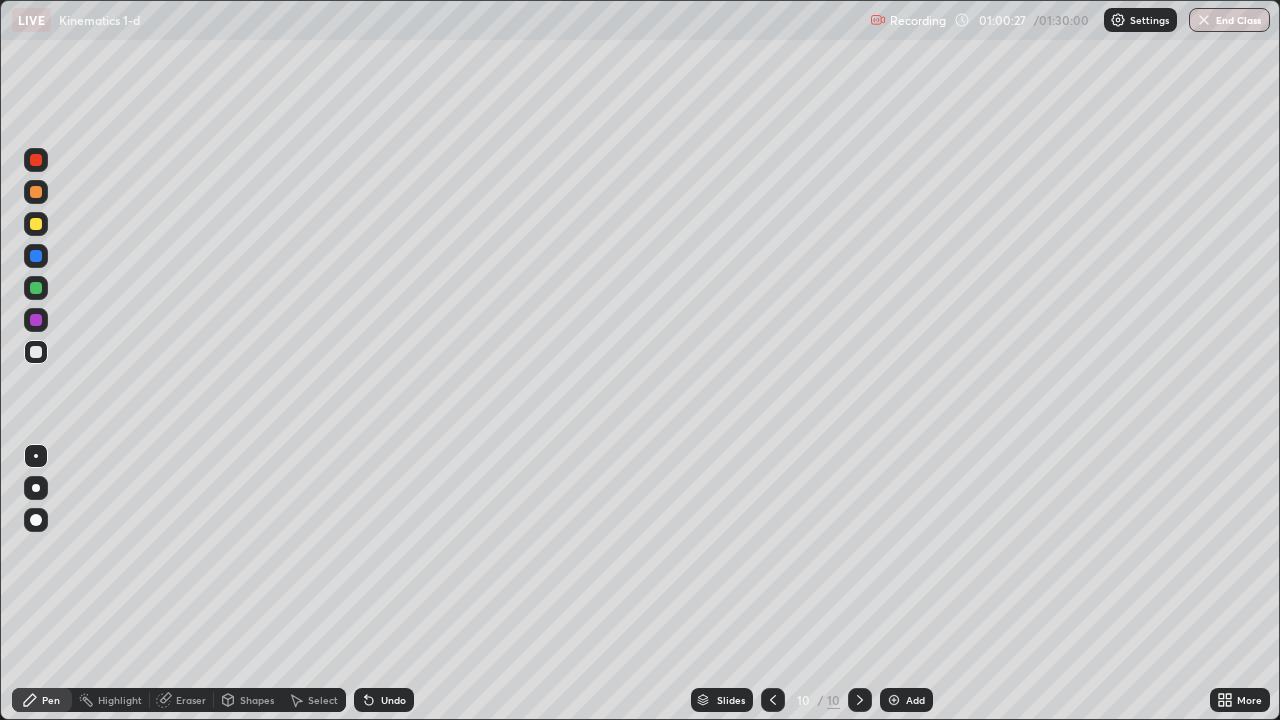 click at bounding box center [773, 700] 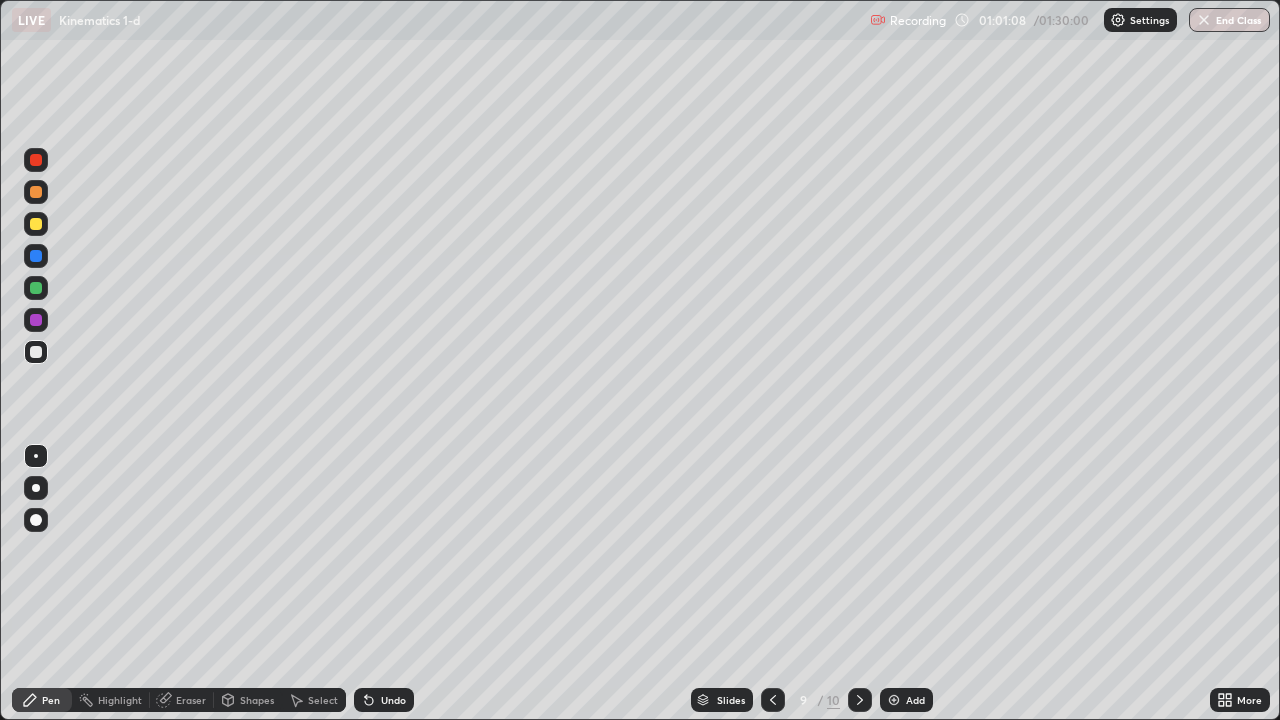 click 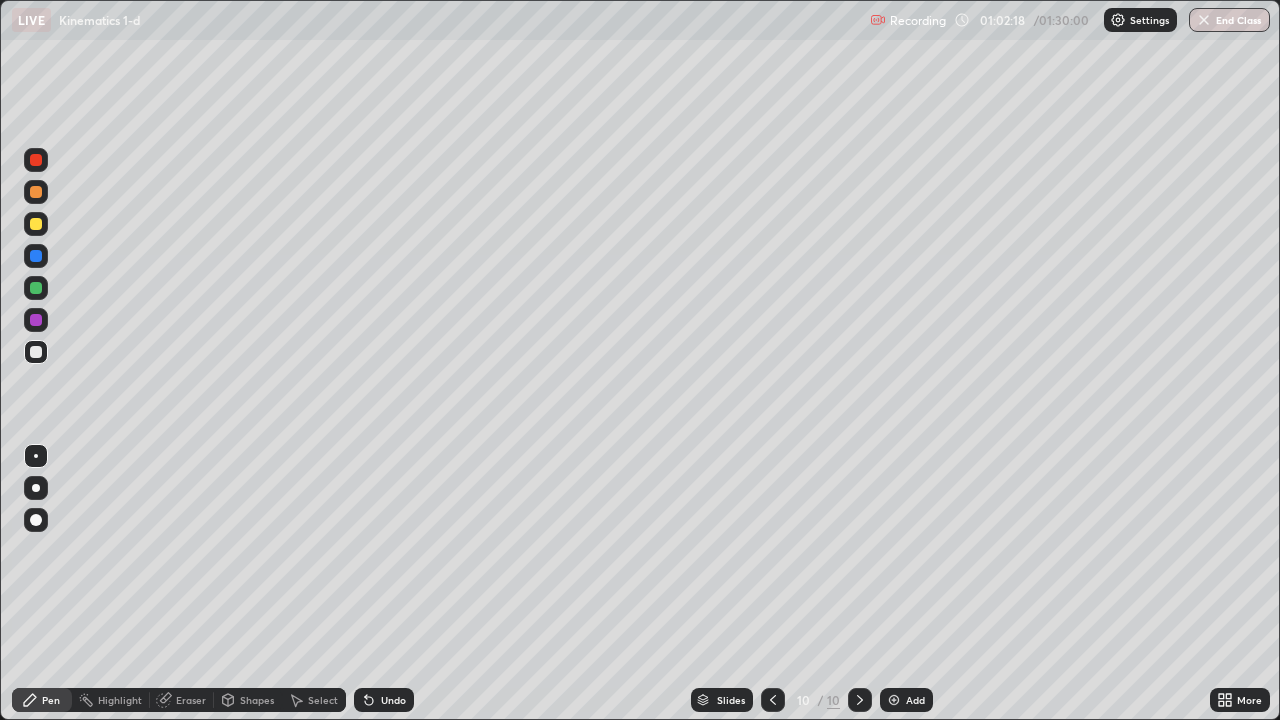 click 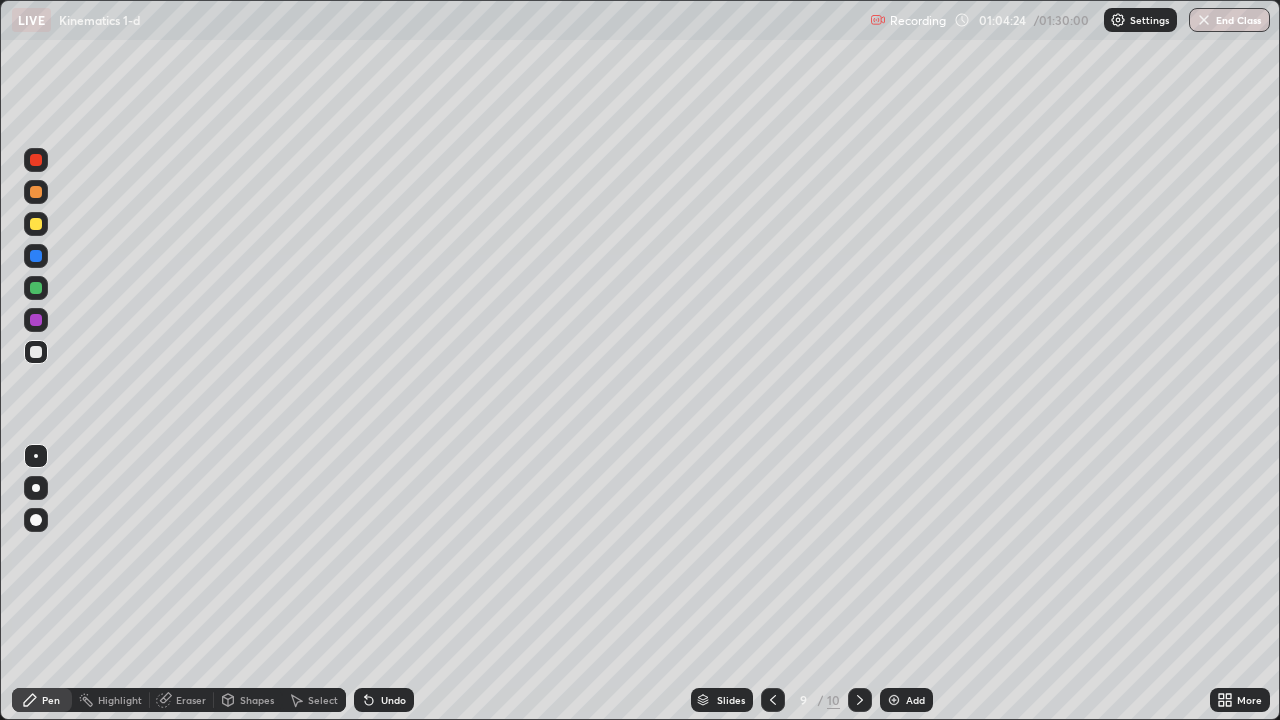 click 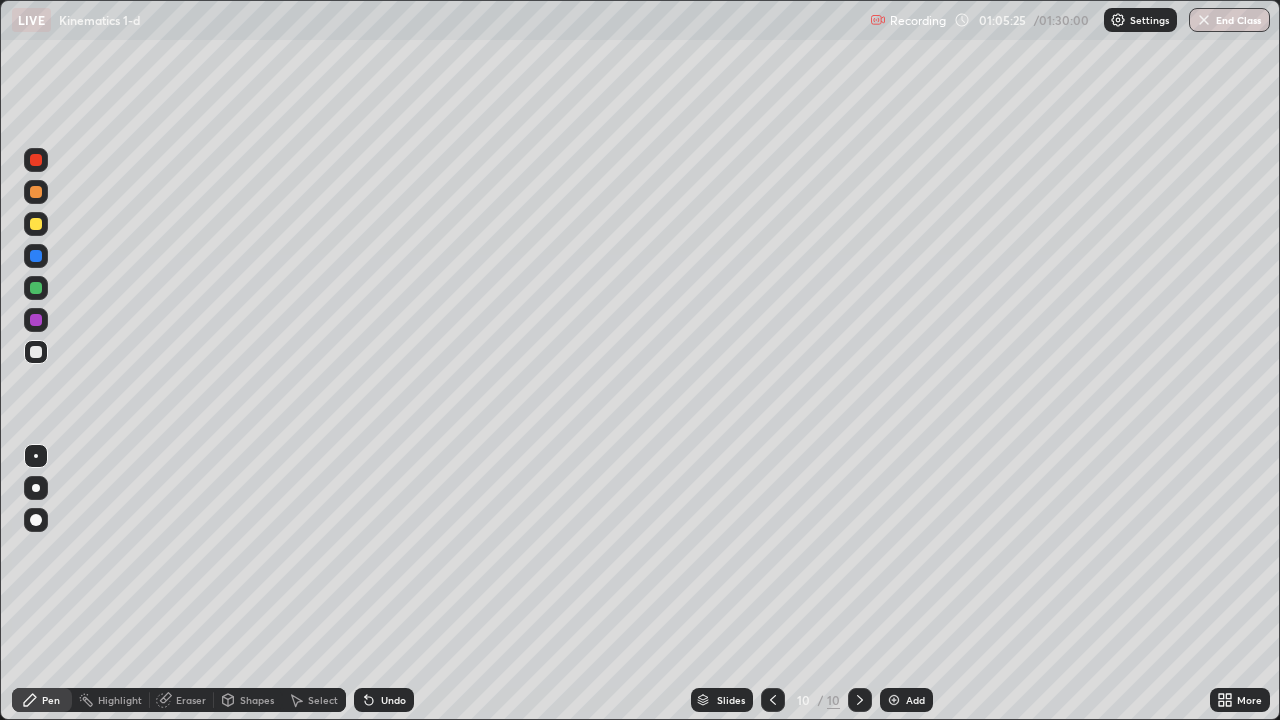 click on "Undo" at bounding box center (393, 700) 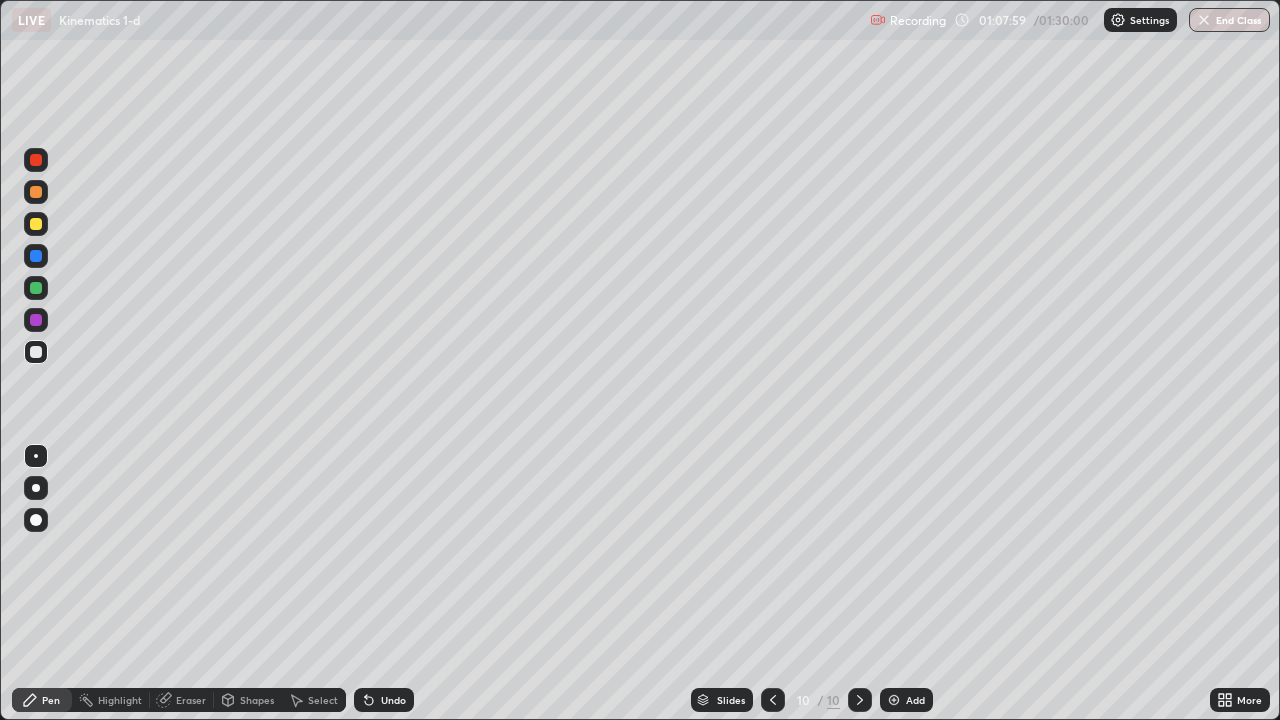 click at bounding box center [894, 700] 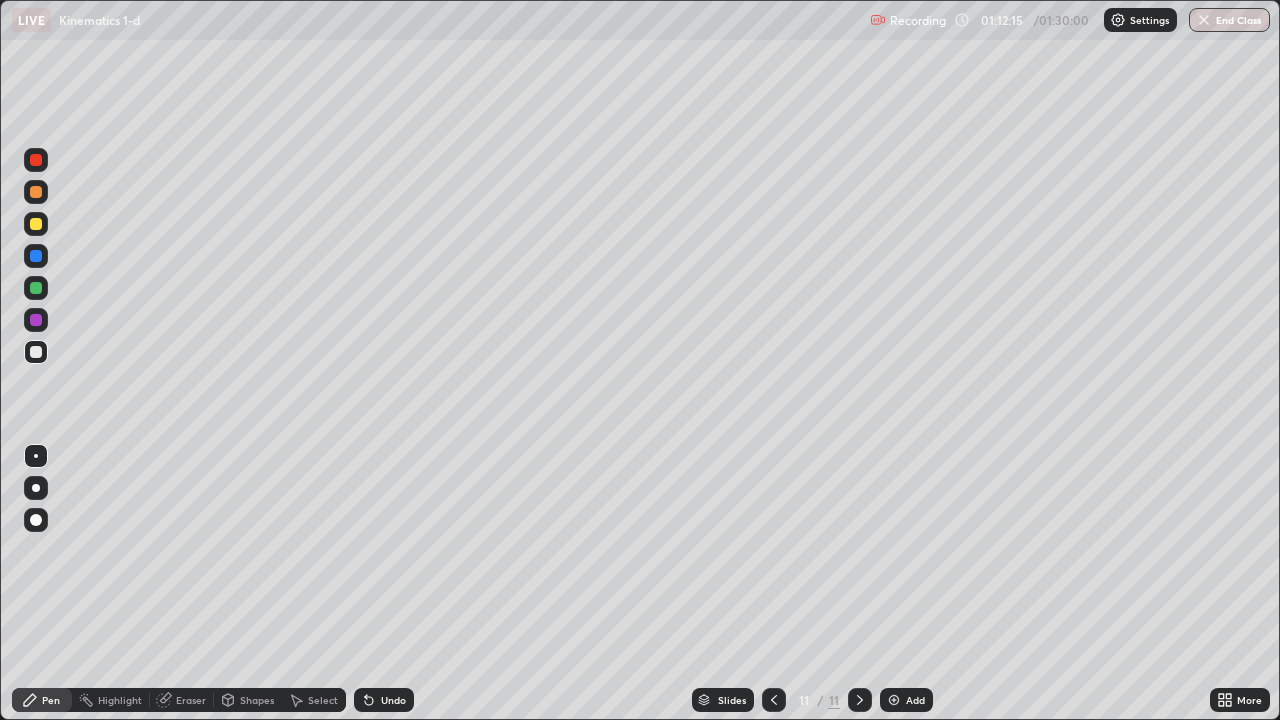 click on "Undo" at bounding box center (393, 700) 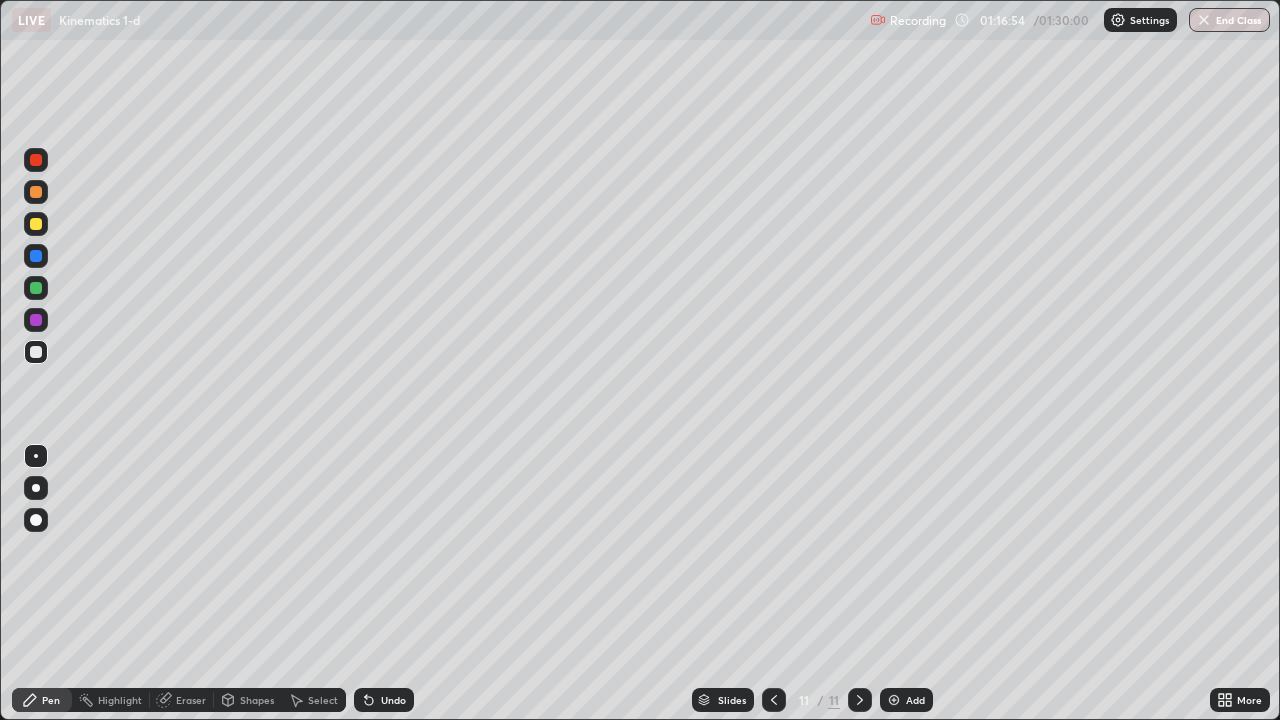 click at bounding box center [894, 700] 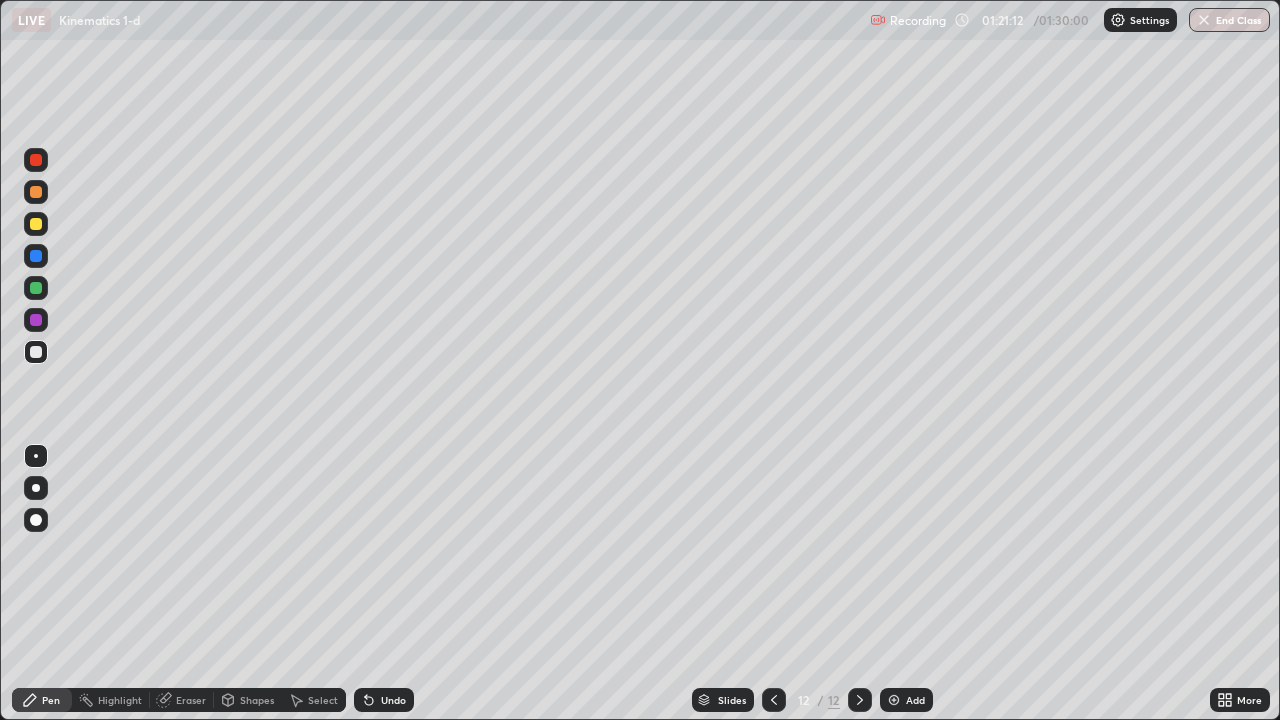 click on "Add" at bounding box center [906, 700] 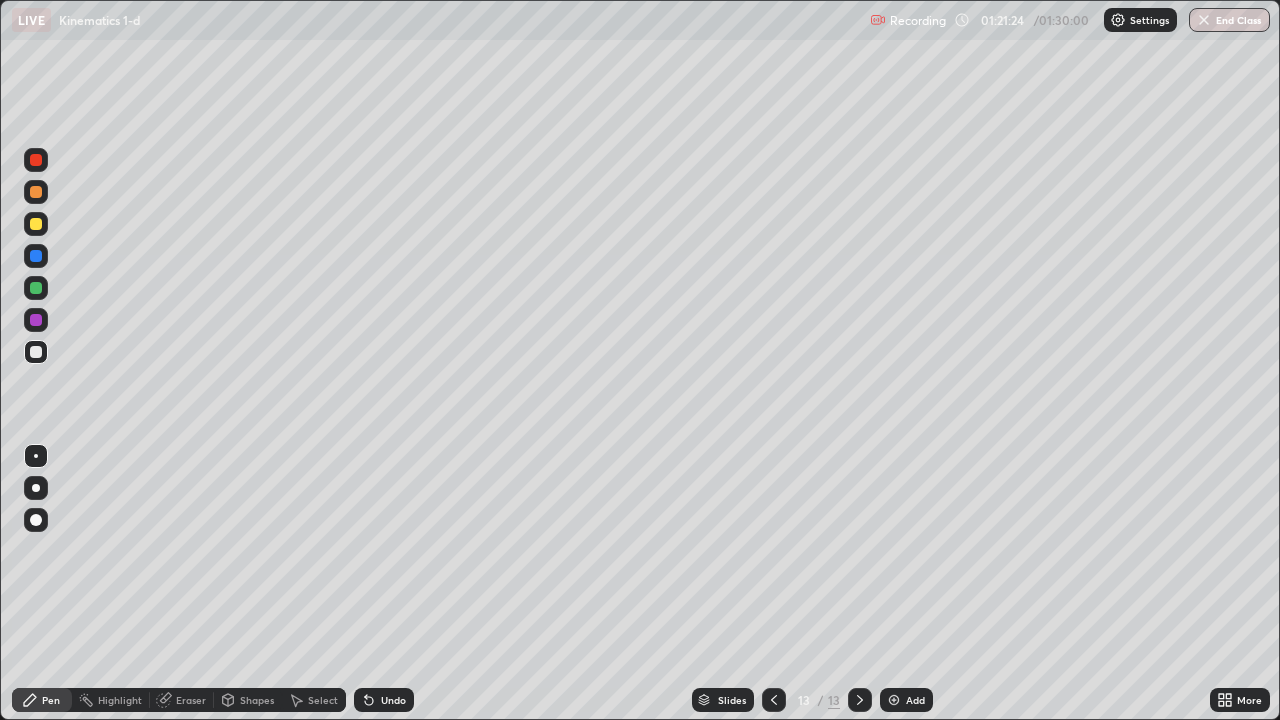 click on "Undo" at bounding box center (384, 700) 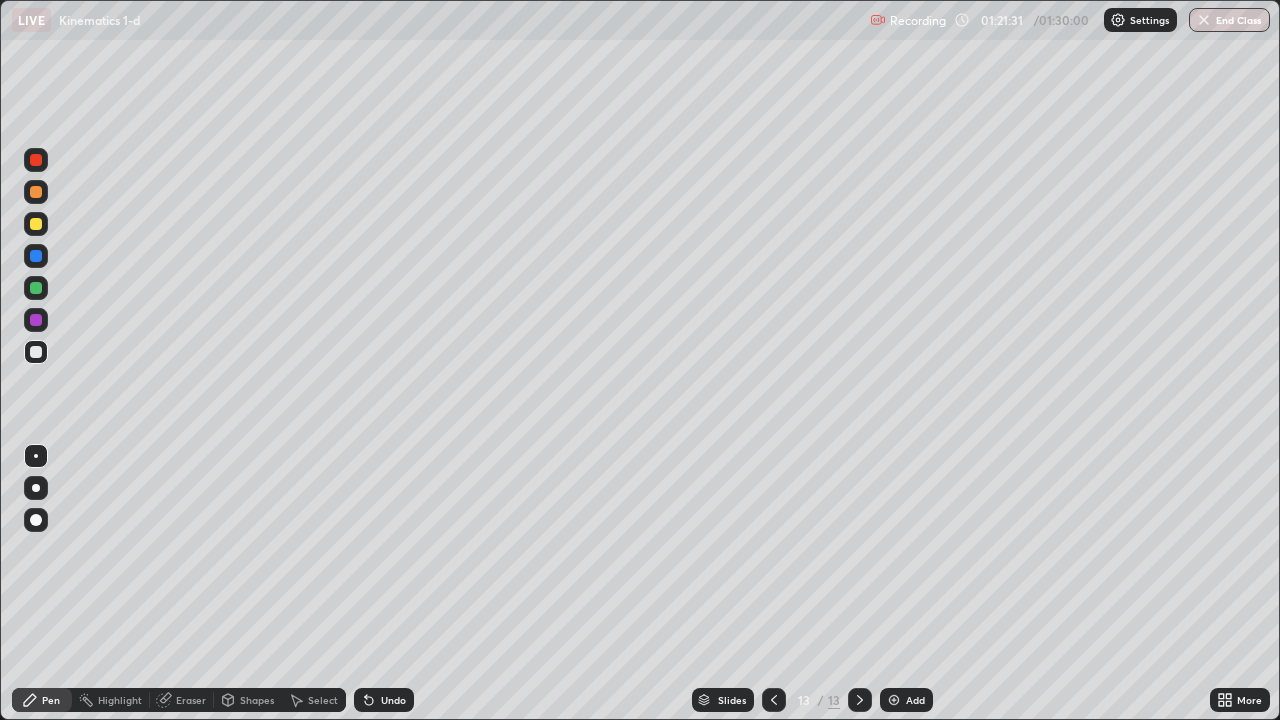 click at bounding box center [774, 700] 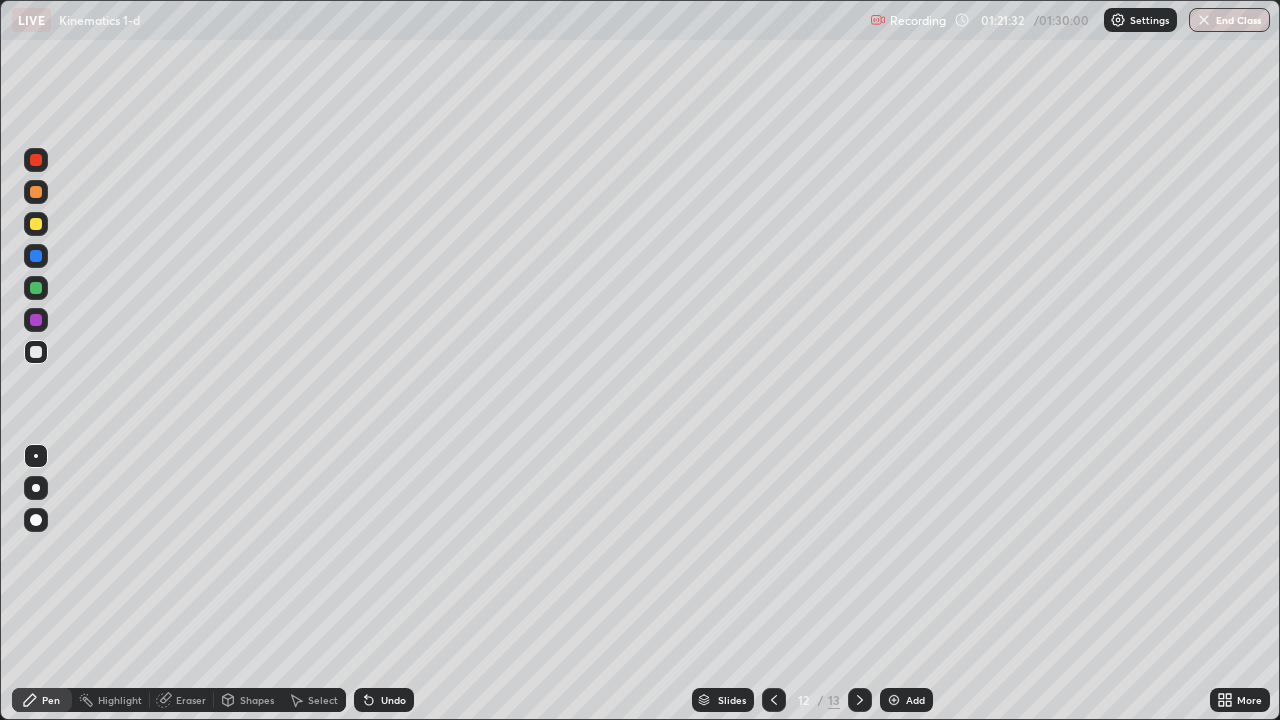 click 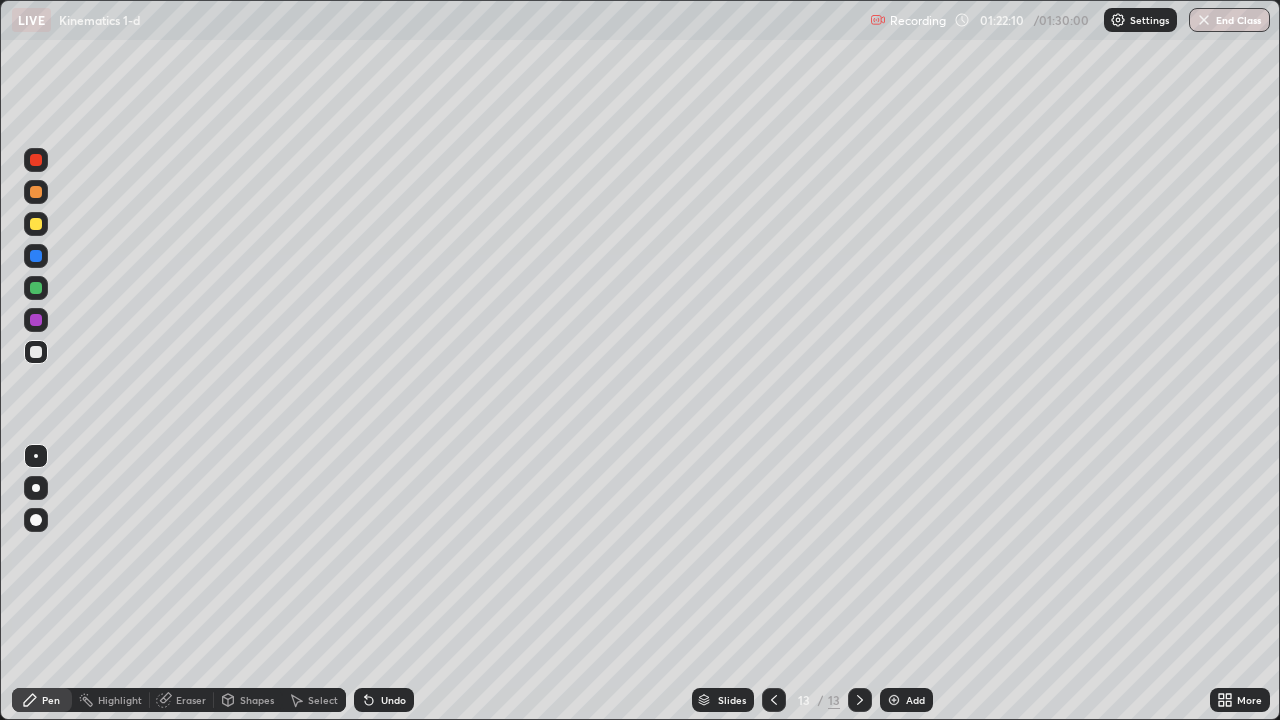 click on "Undo" at bounding box center [384, 700] 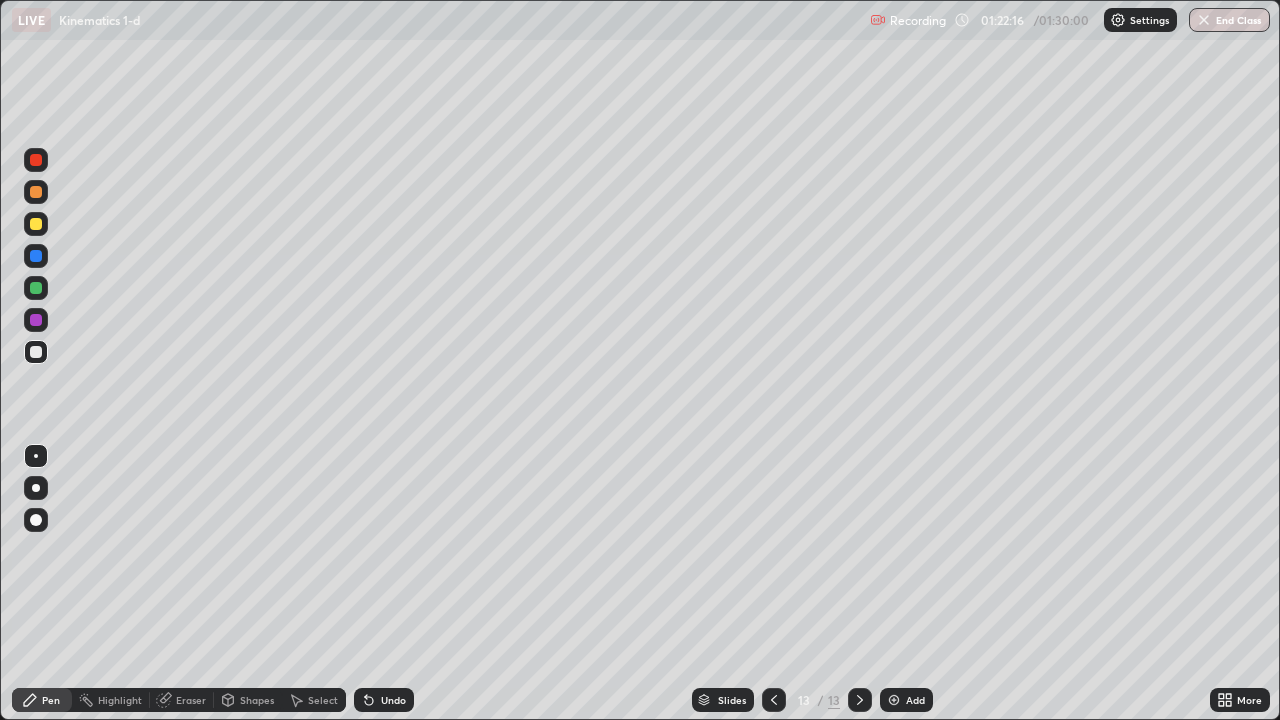 click on "Undo" at bounding box center (393, 700) 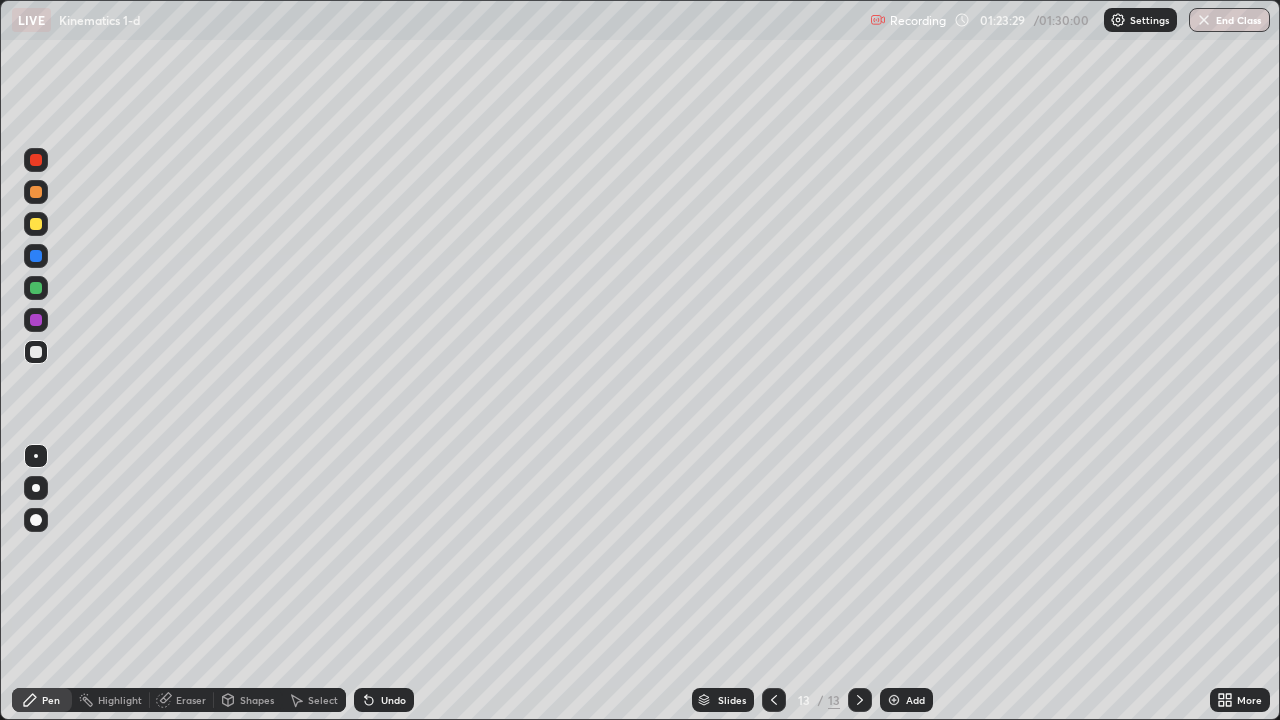 click on "Undo" at bounding box center (393, 700) 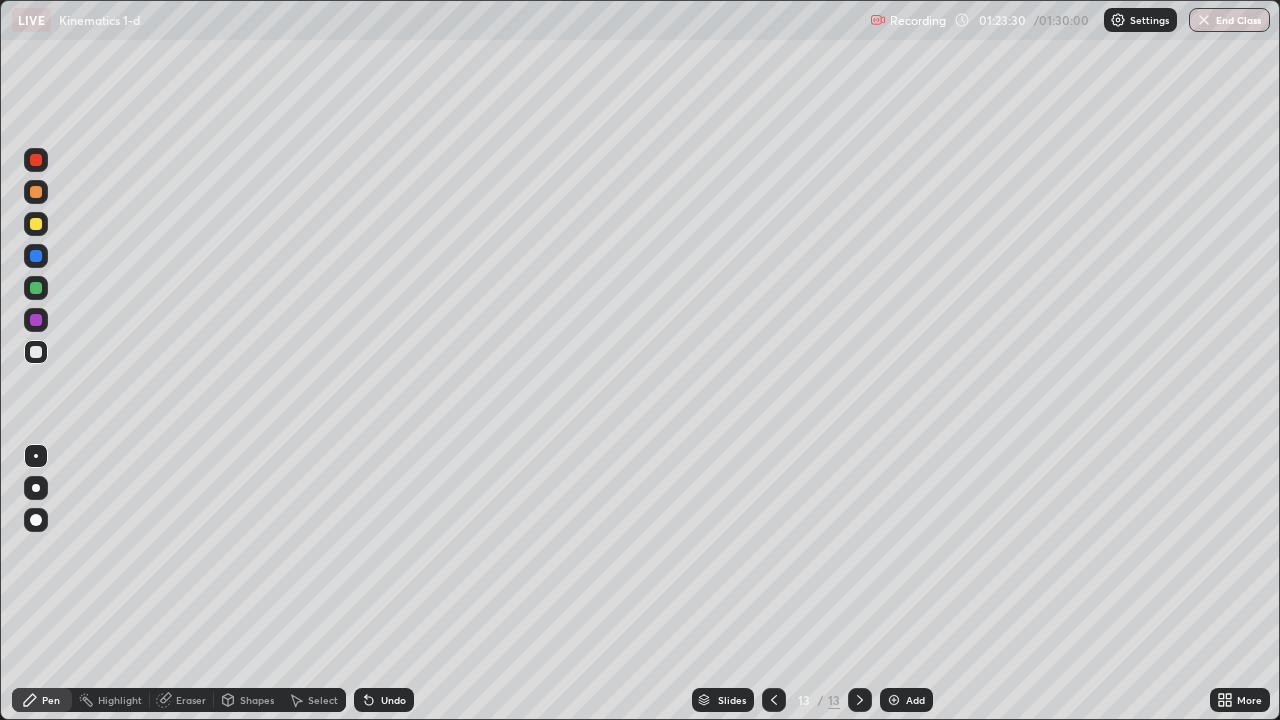 click on "Undo" at bounding box center [393, 700] 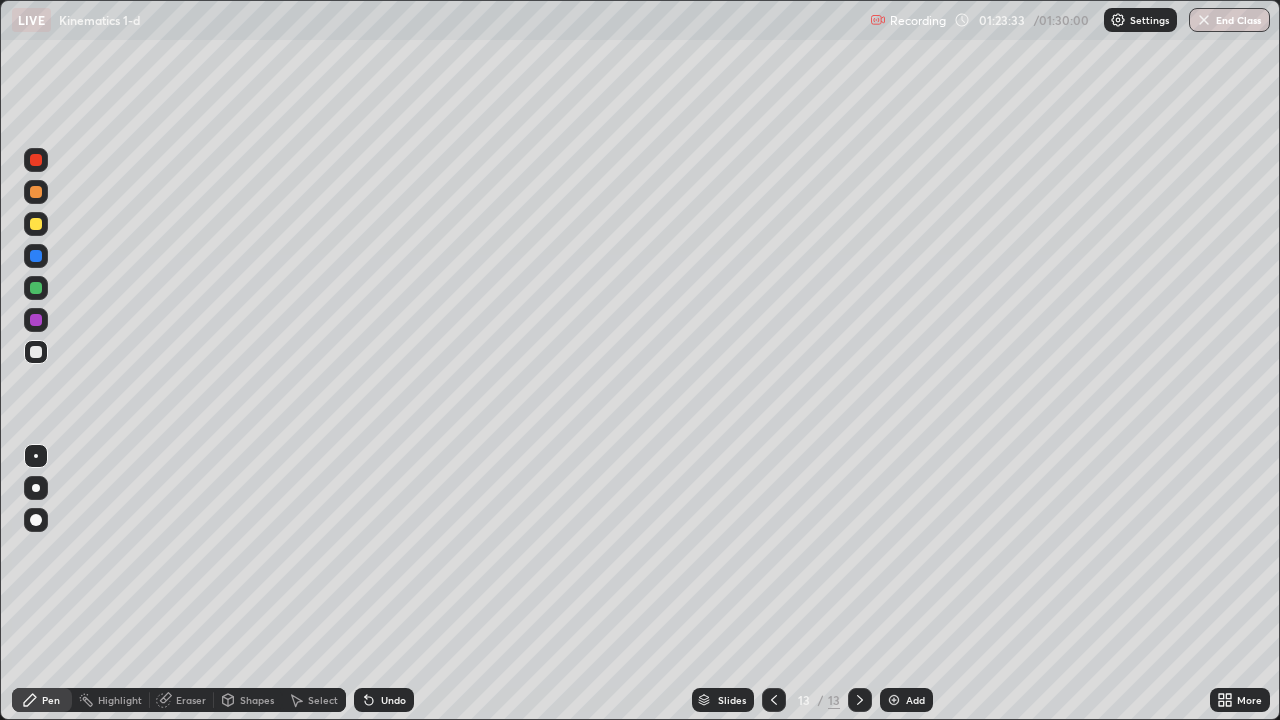 click on "Undo" at bounding box center (393, 700) 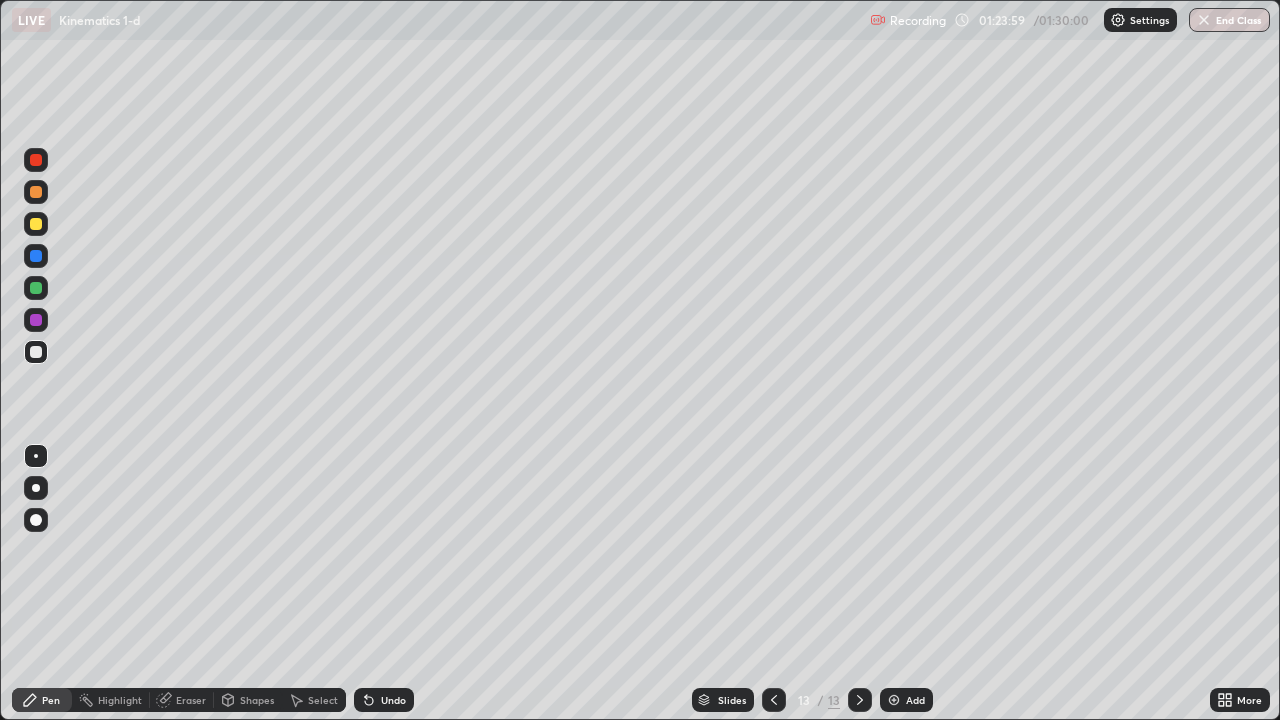 click on "Undo" at bounding box center (393, 700) 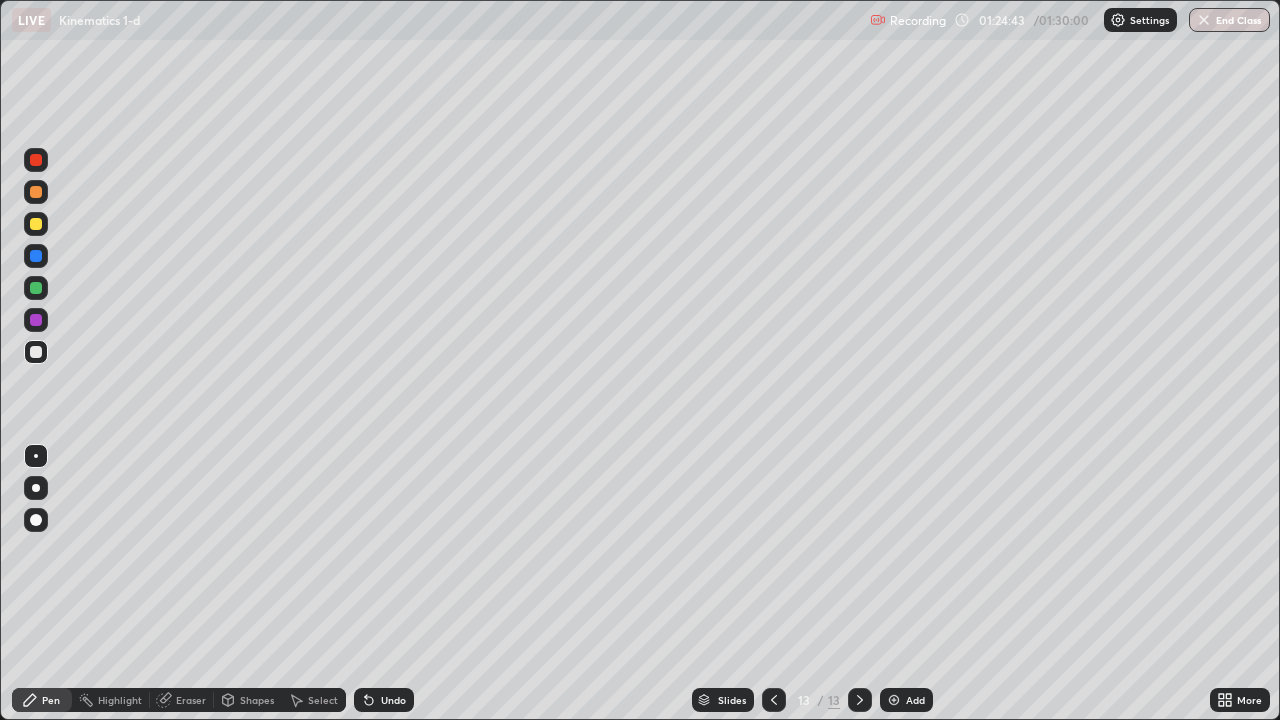 click on "Undo" at bounding box center (393, 700) 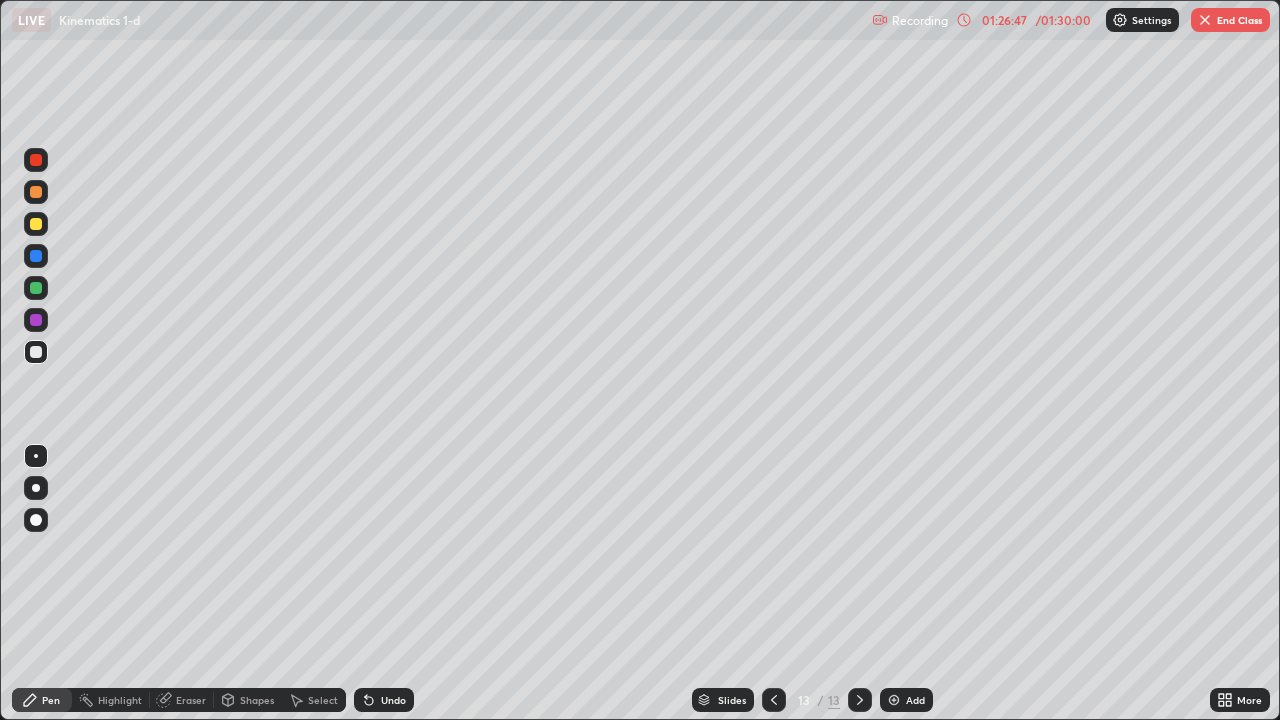 click on "End Class" at bounding box center [1230, 20] 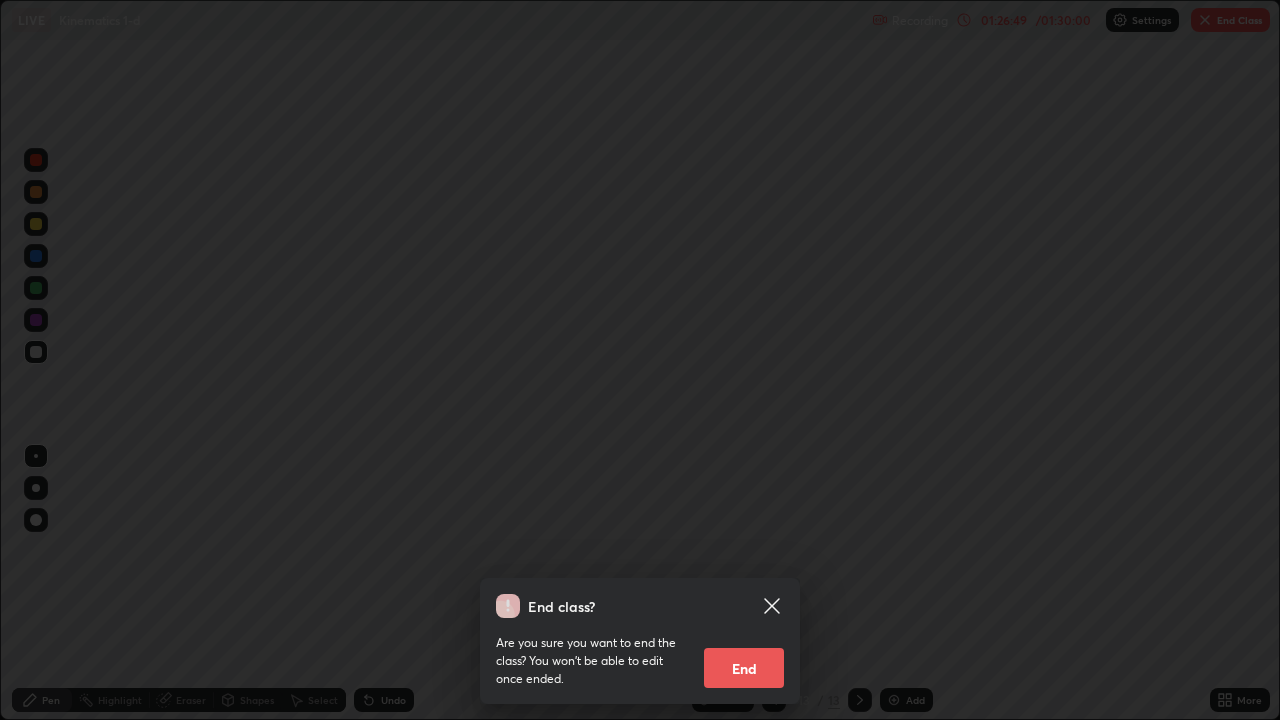 click on "End" at bounding box center (744, 668) 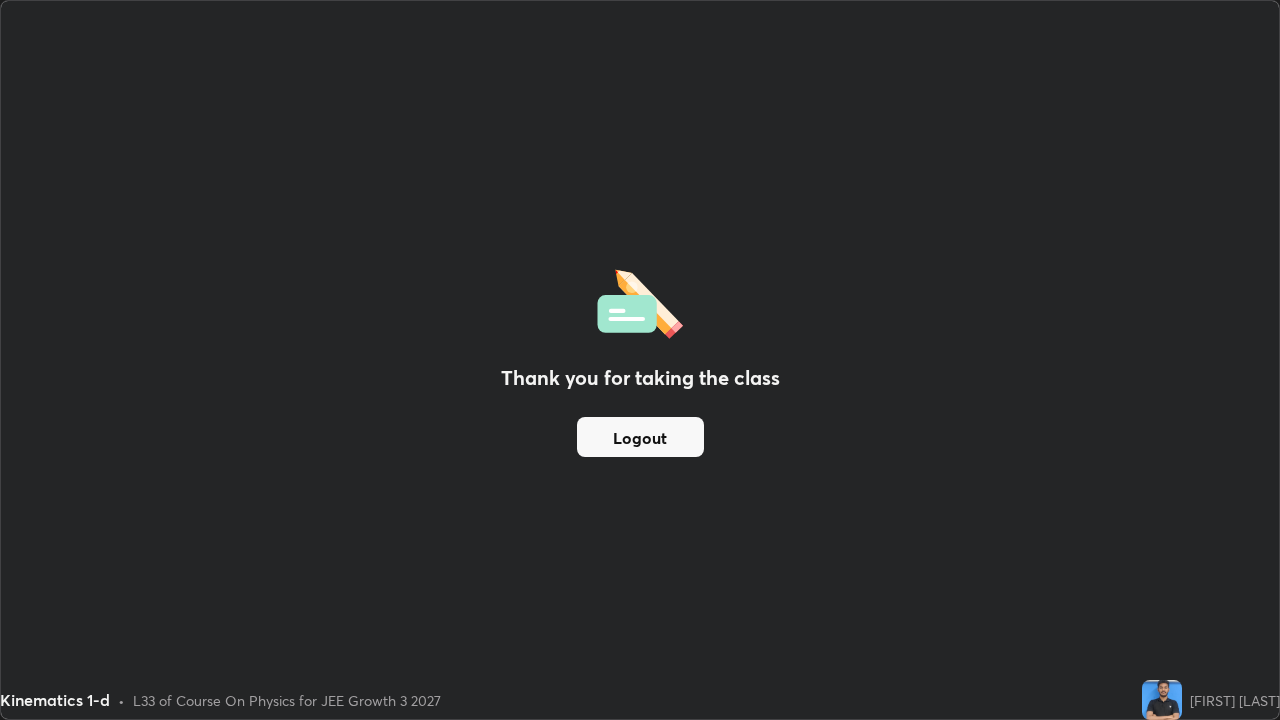 click on "Logout" at bounding box center (640, 437) 